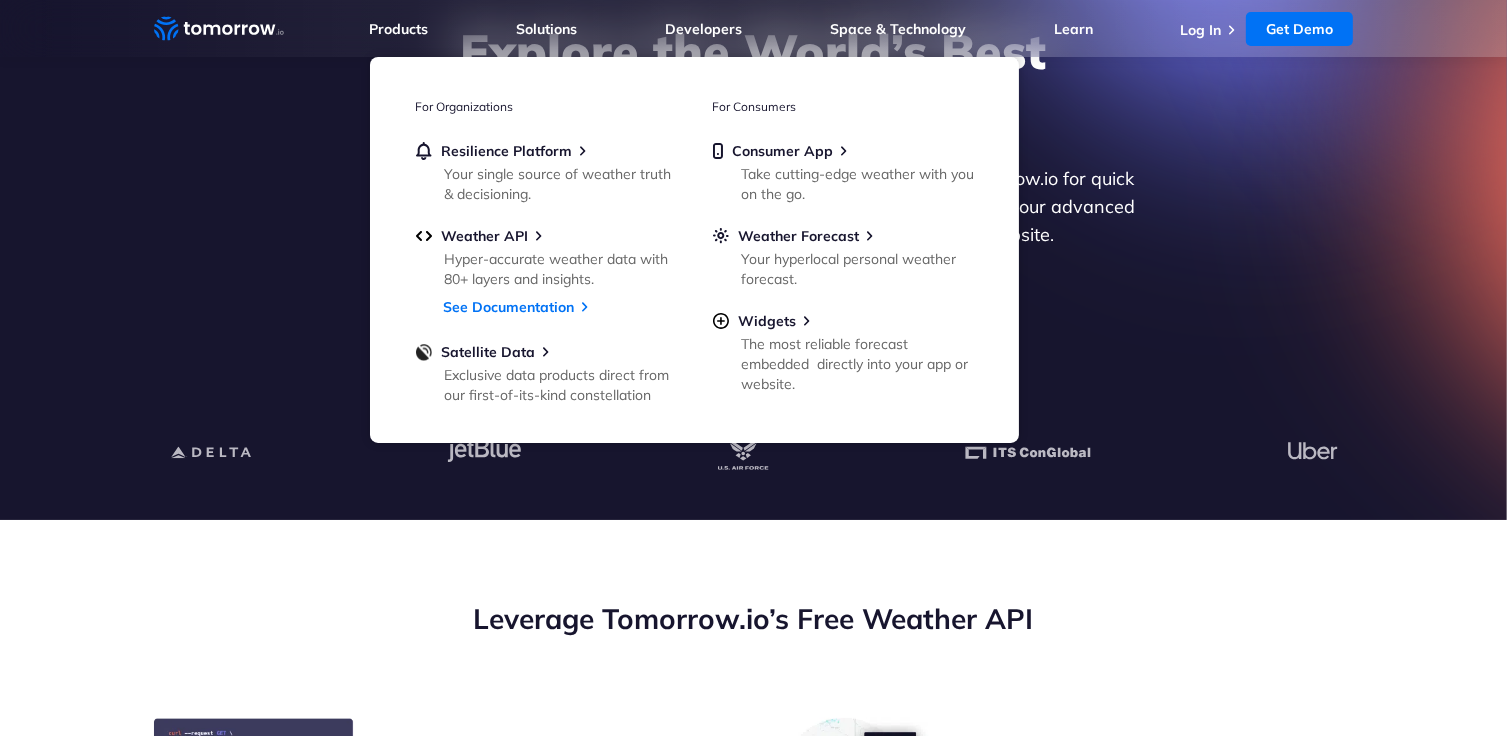 scroll, scrollTop: 0, scrollLeft: 0, axis: both 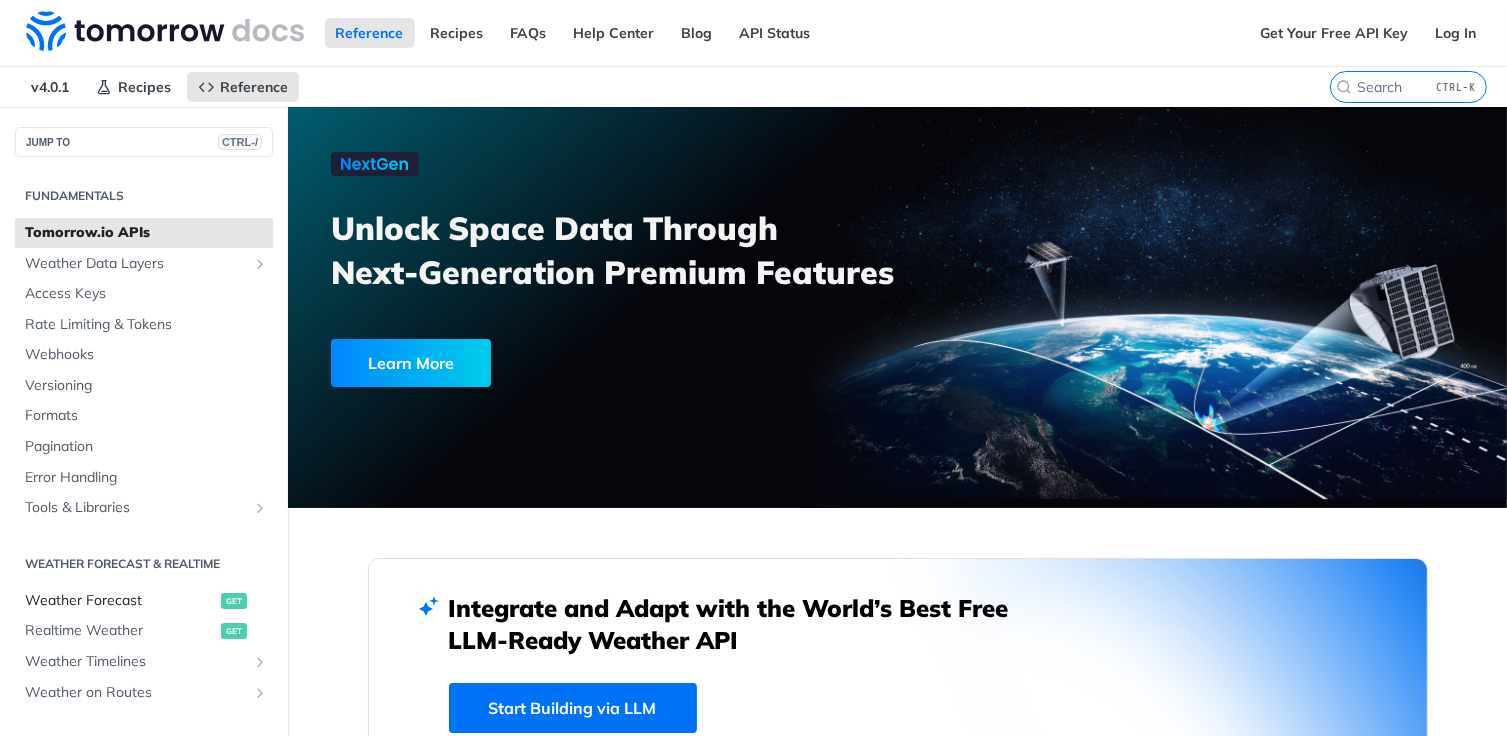 click on "Weather Forecast" at bounding box center (120, 601) 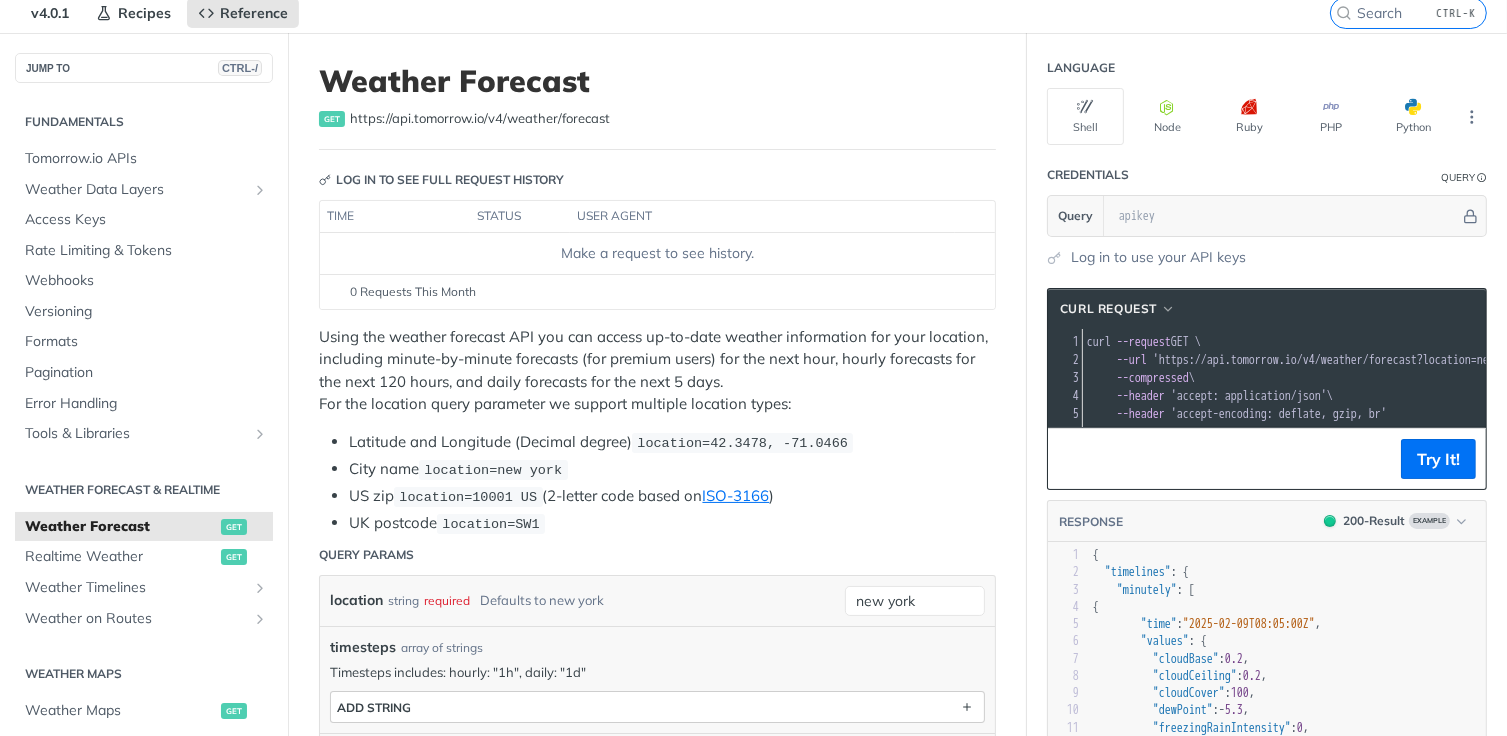 scroll, scrollTop: 0, scrollLeft: 0, axis: both 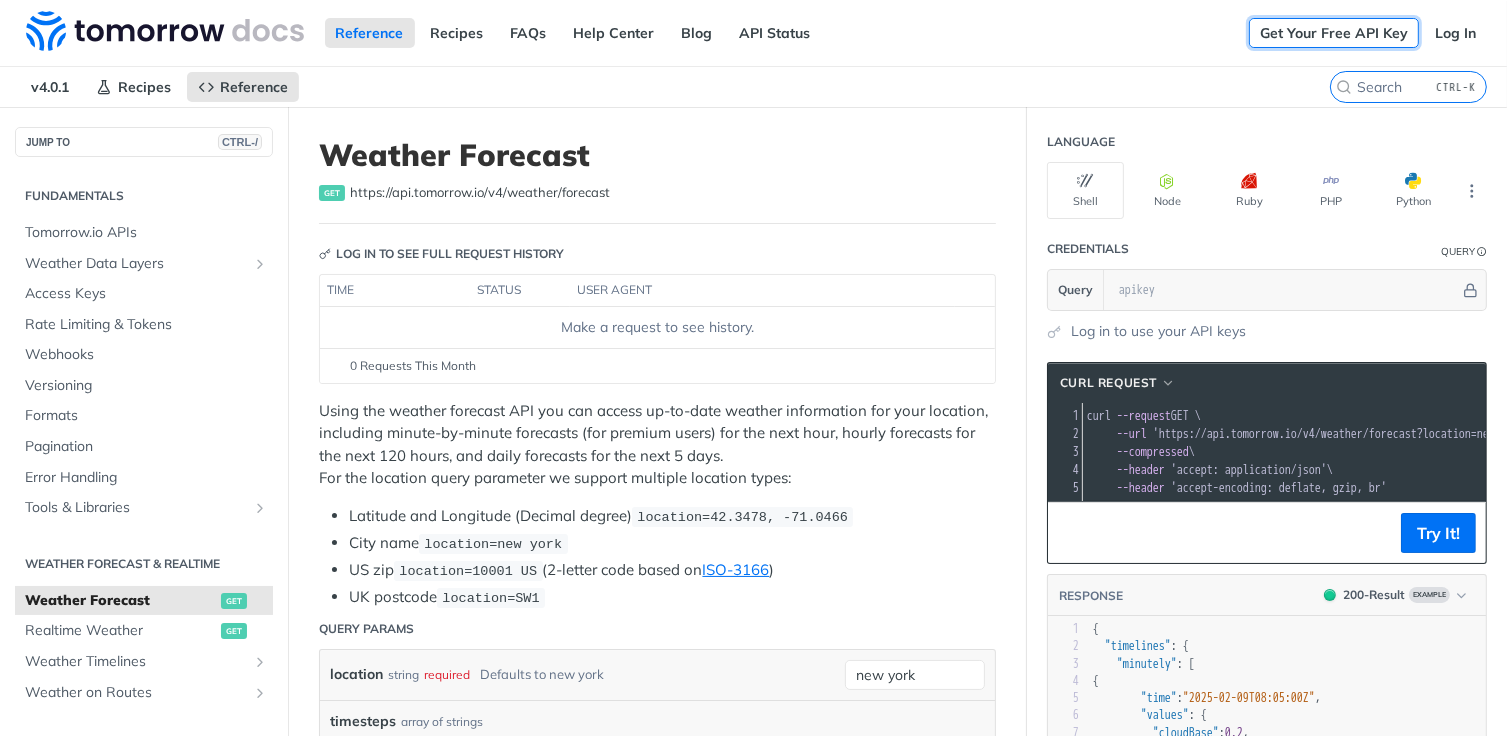 click on "Get Your Free API Key" at bounding box center [1334, 33] 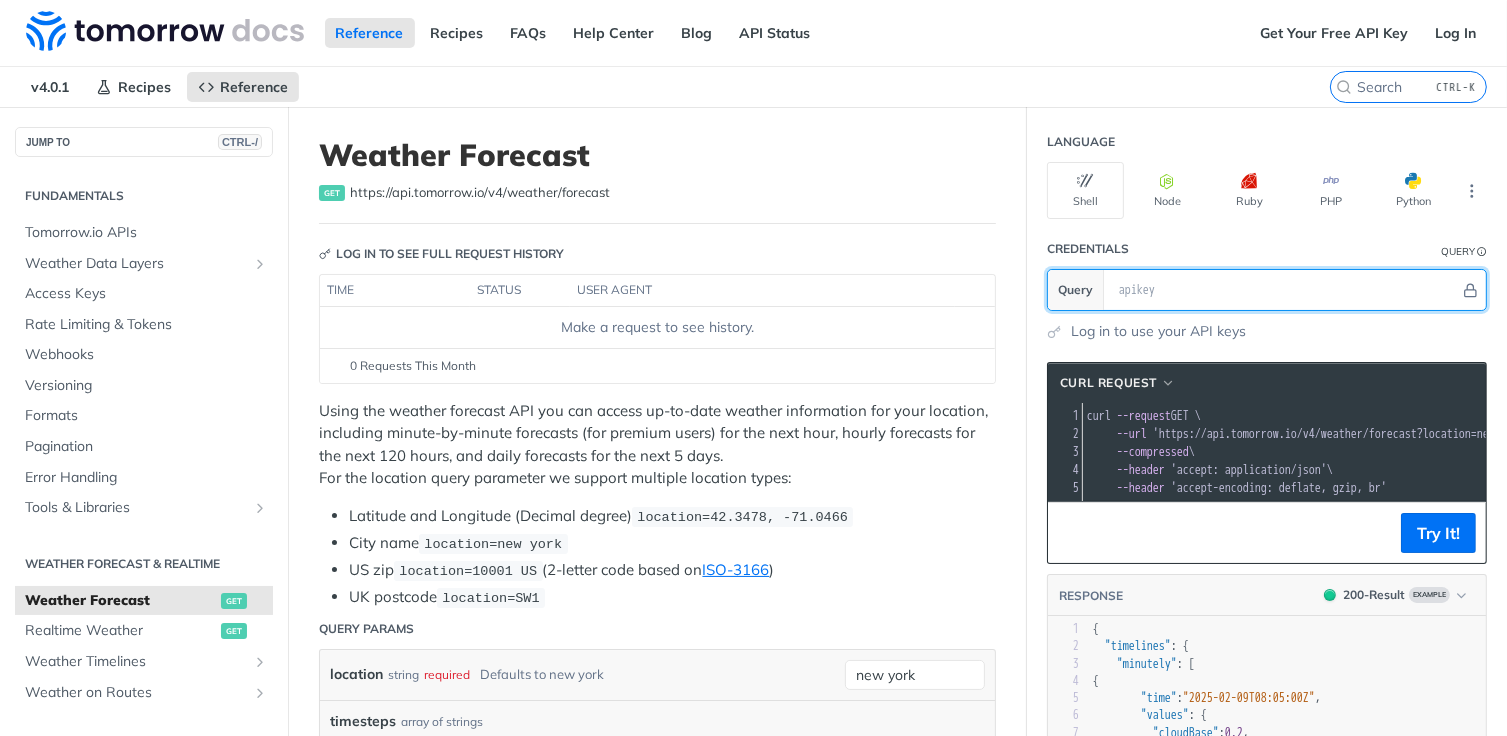 click at bounding box center [1284, 290] 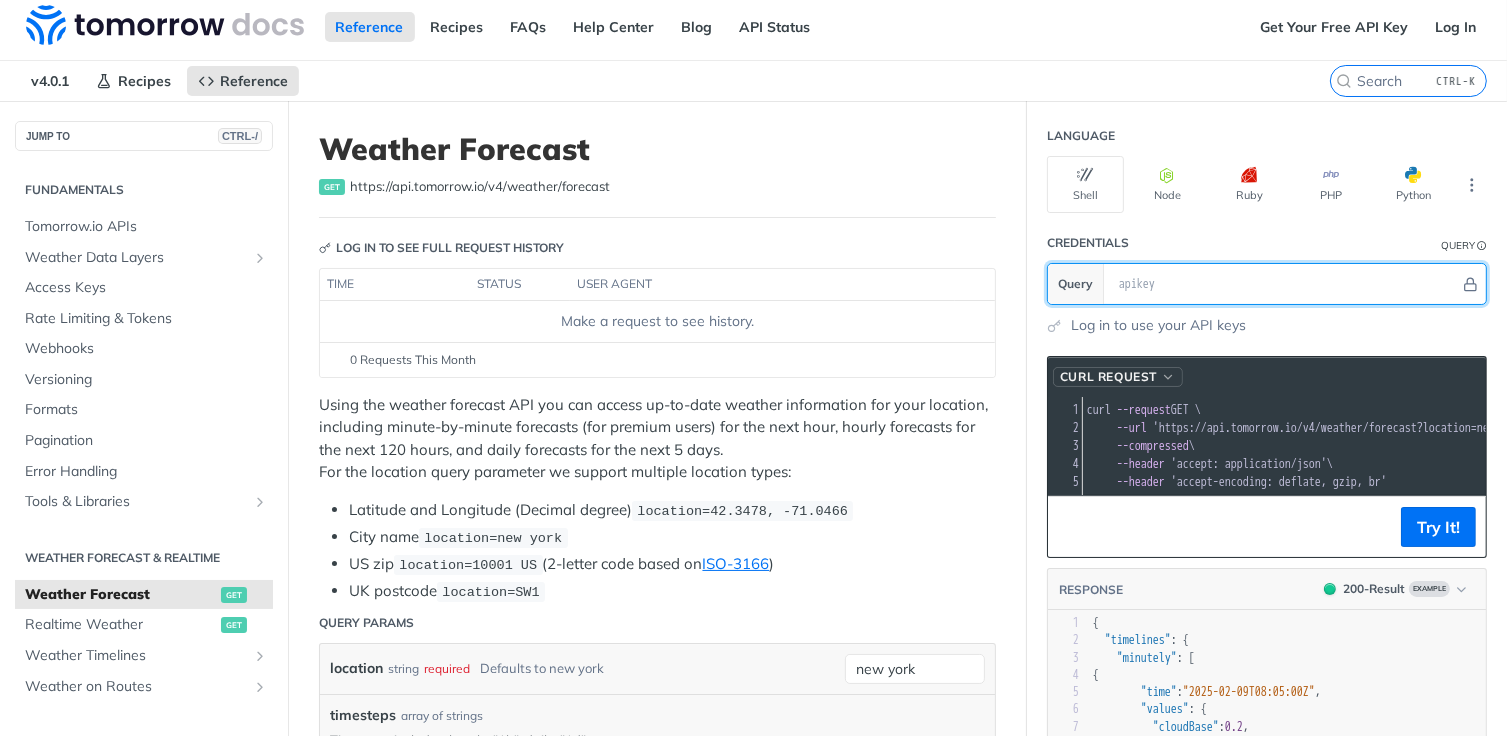 scroll, scrollTop: 0, scrollLeft: 0, axis: both 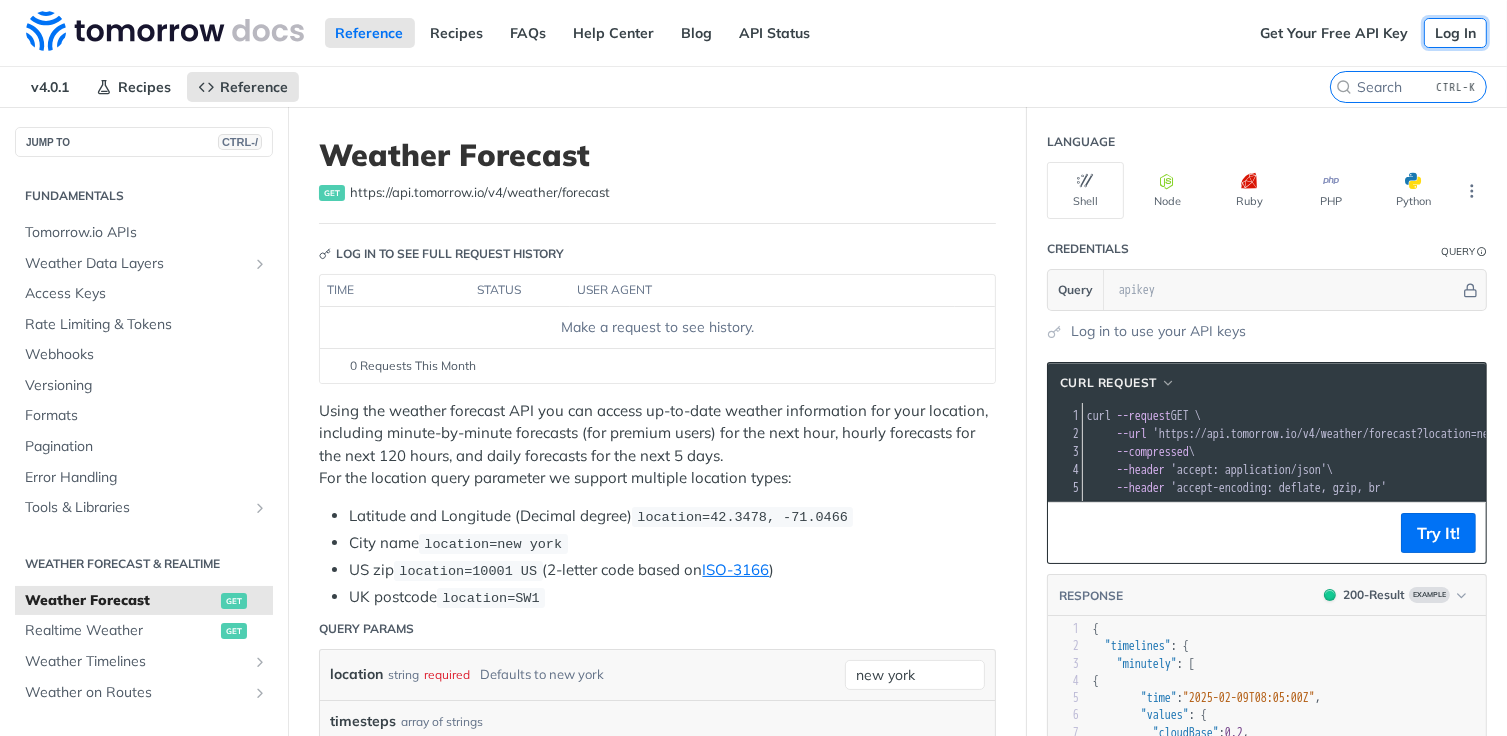 click on "Log In" at bounding box center [1455, 33] 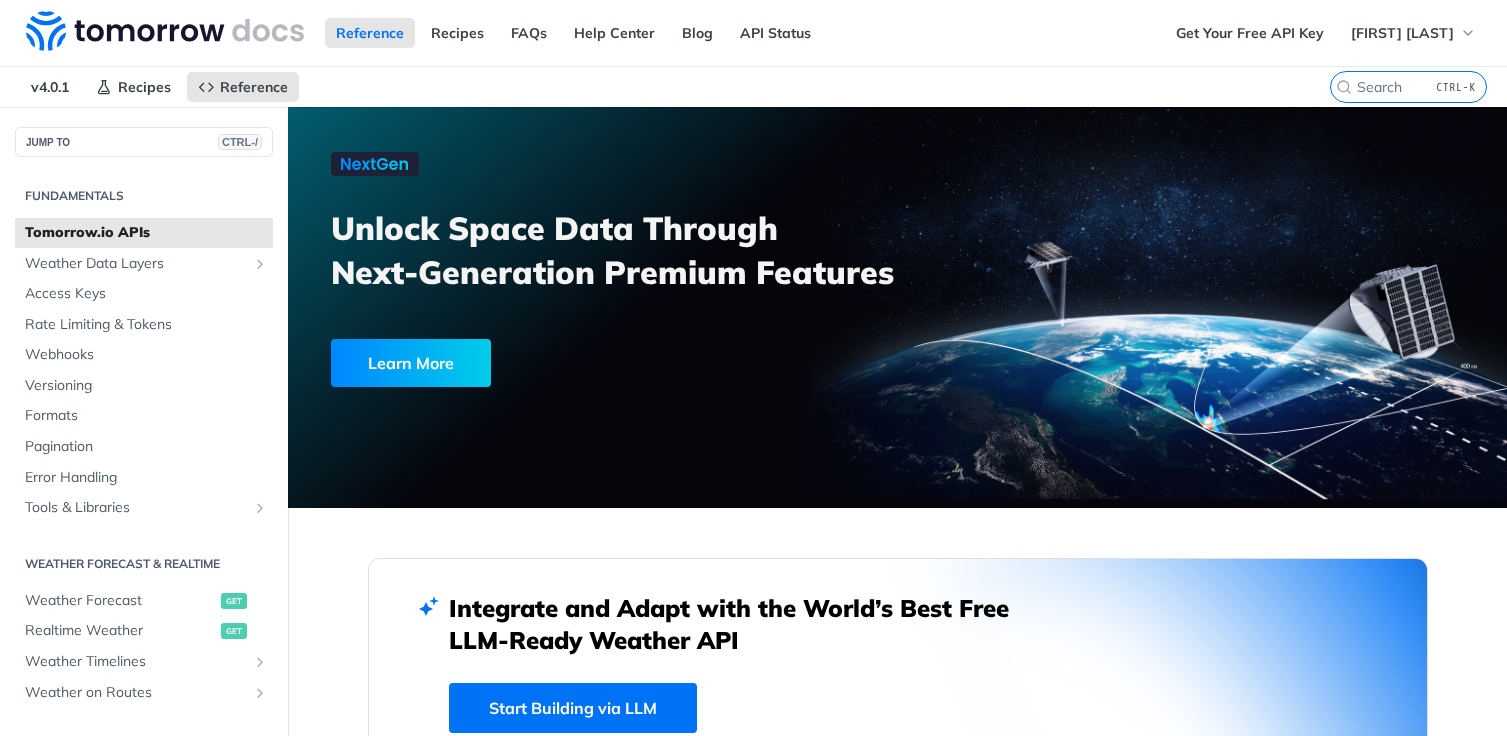 scroll, scrollTop: 0, scrollLeft: 0, axis: both 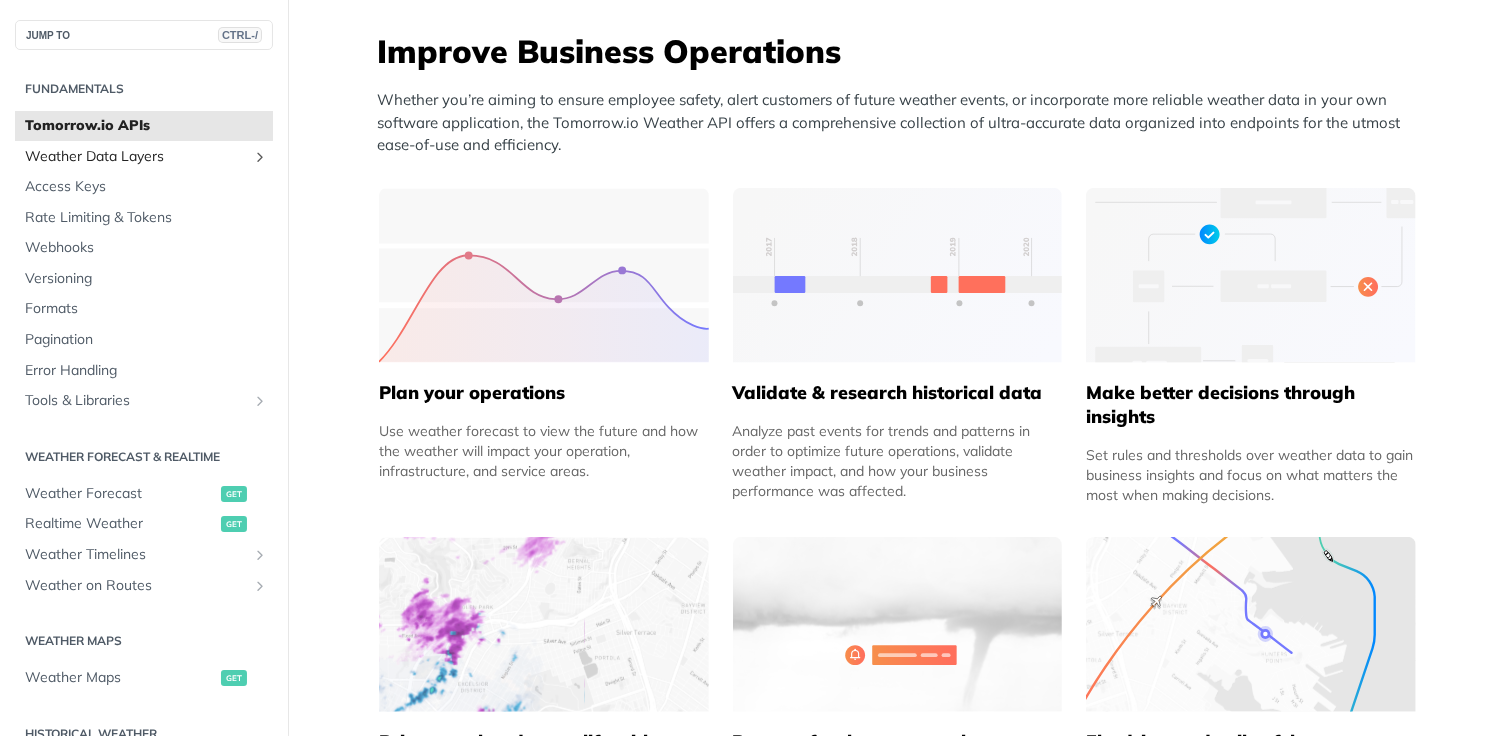 click on "Weather Data Layers" at bounding box center [136, 157] 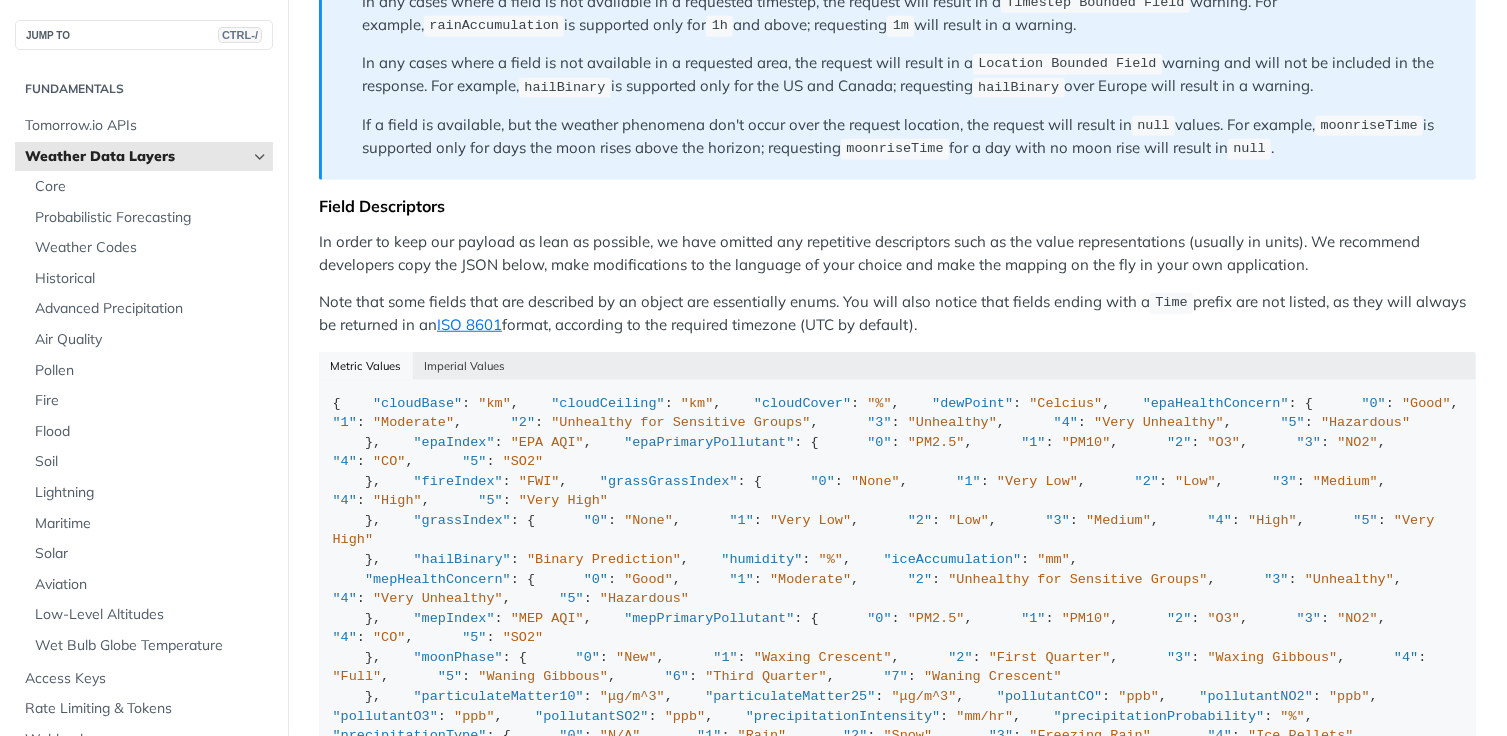 scroll, scrollTop: 1700, scrollLeft: 0, axis: vertical 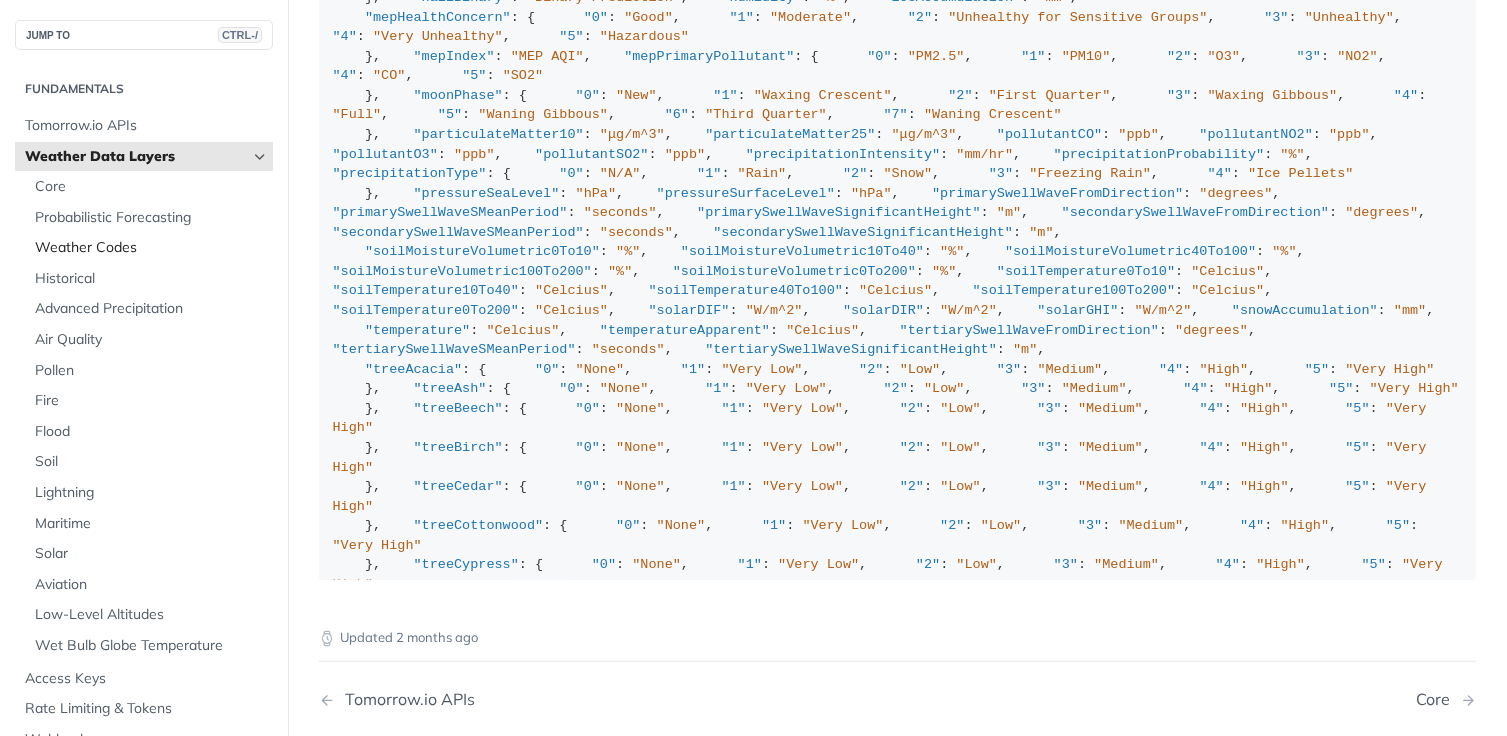 click on "Weather Codes" at bounding box center [151, 248] 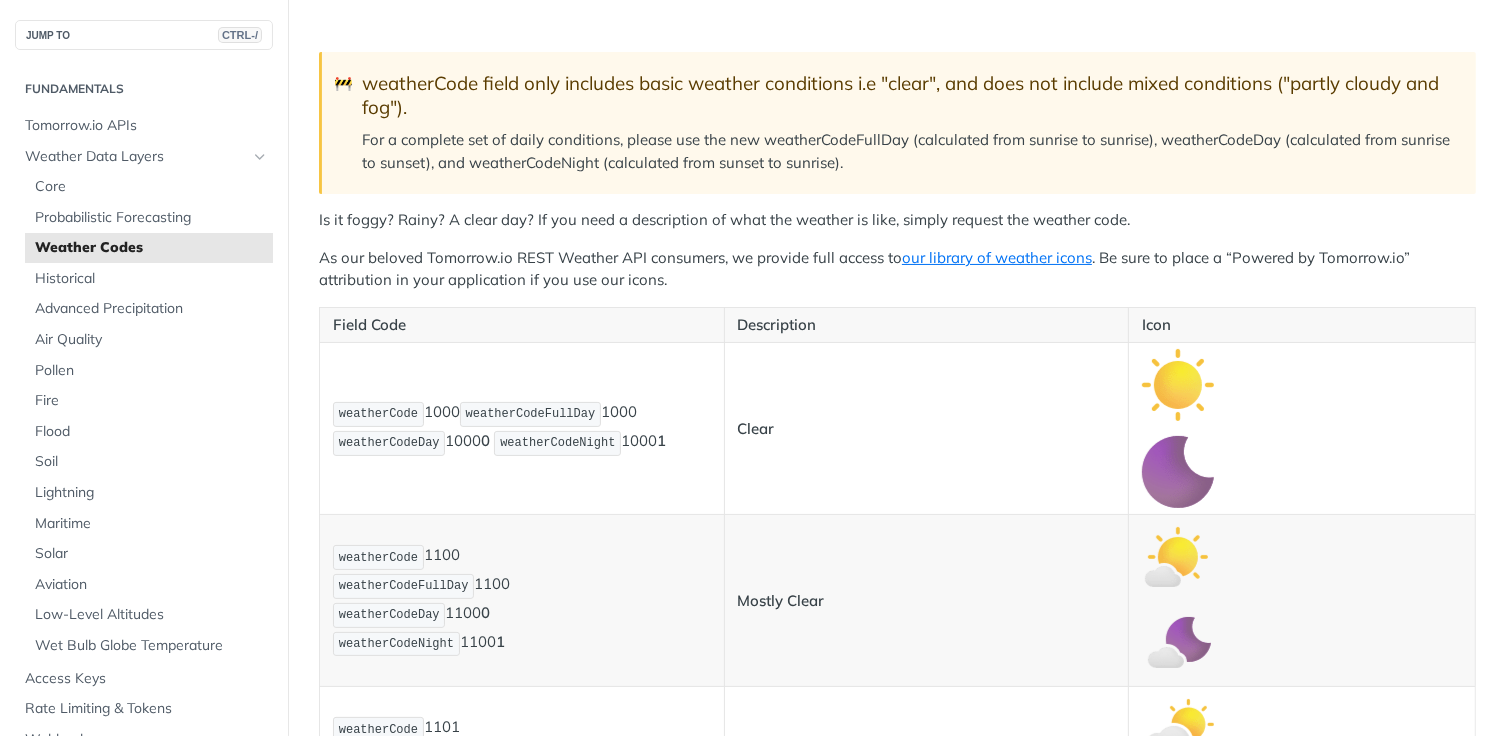 scroll, scrollTop: 300, scrollLeft: 0, axis: vertical 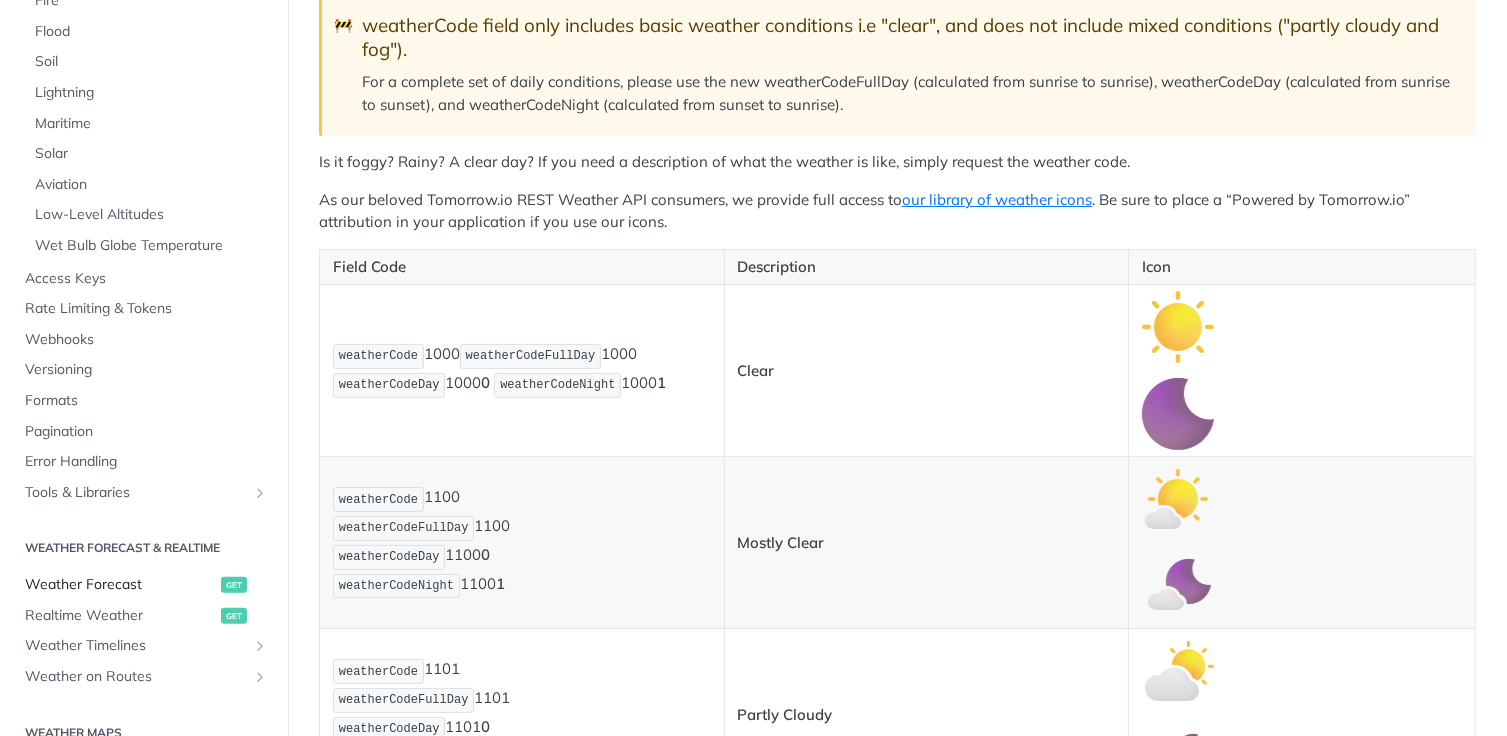 click on "get" at bounding box center [234, 585] 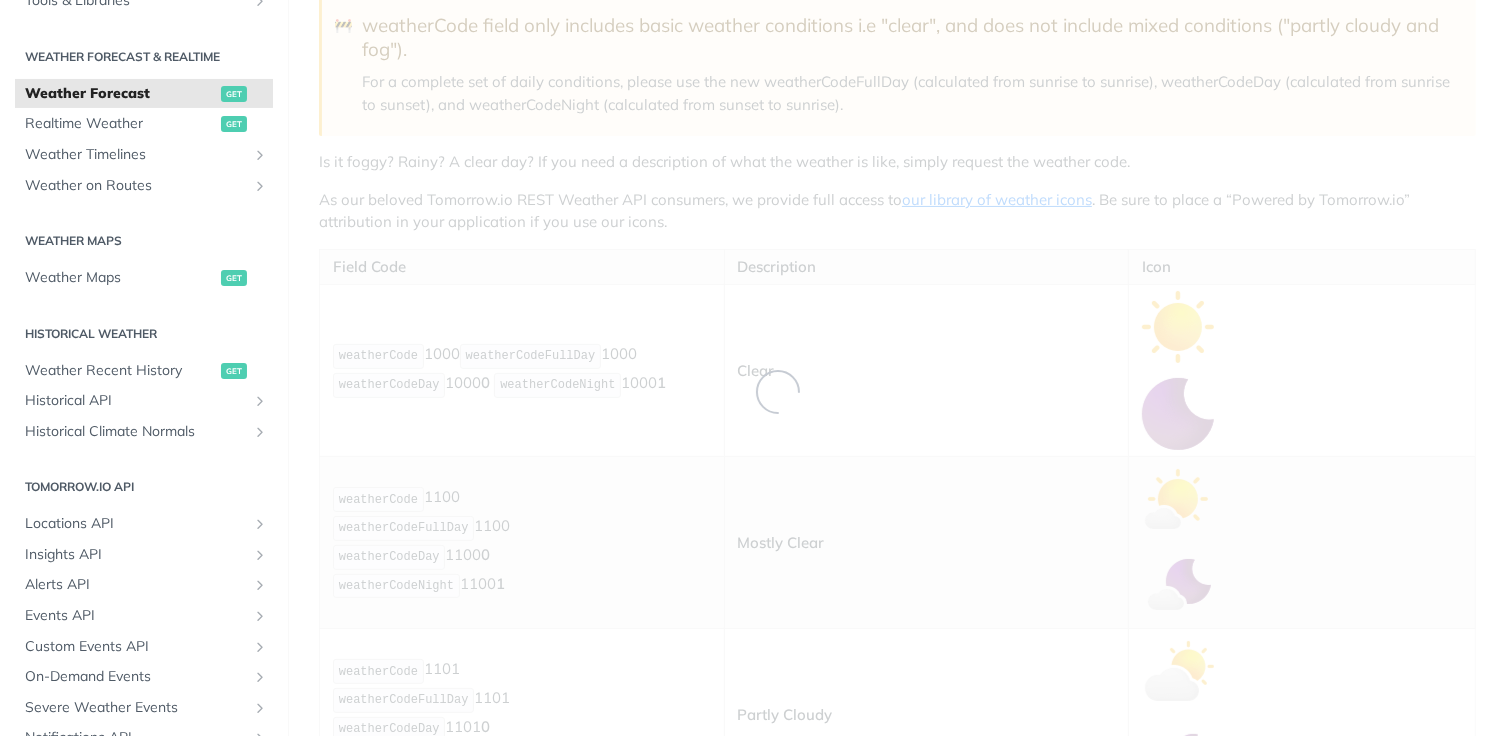 scroll, scrollTop: 0, scrollLeft: 0, axis: both 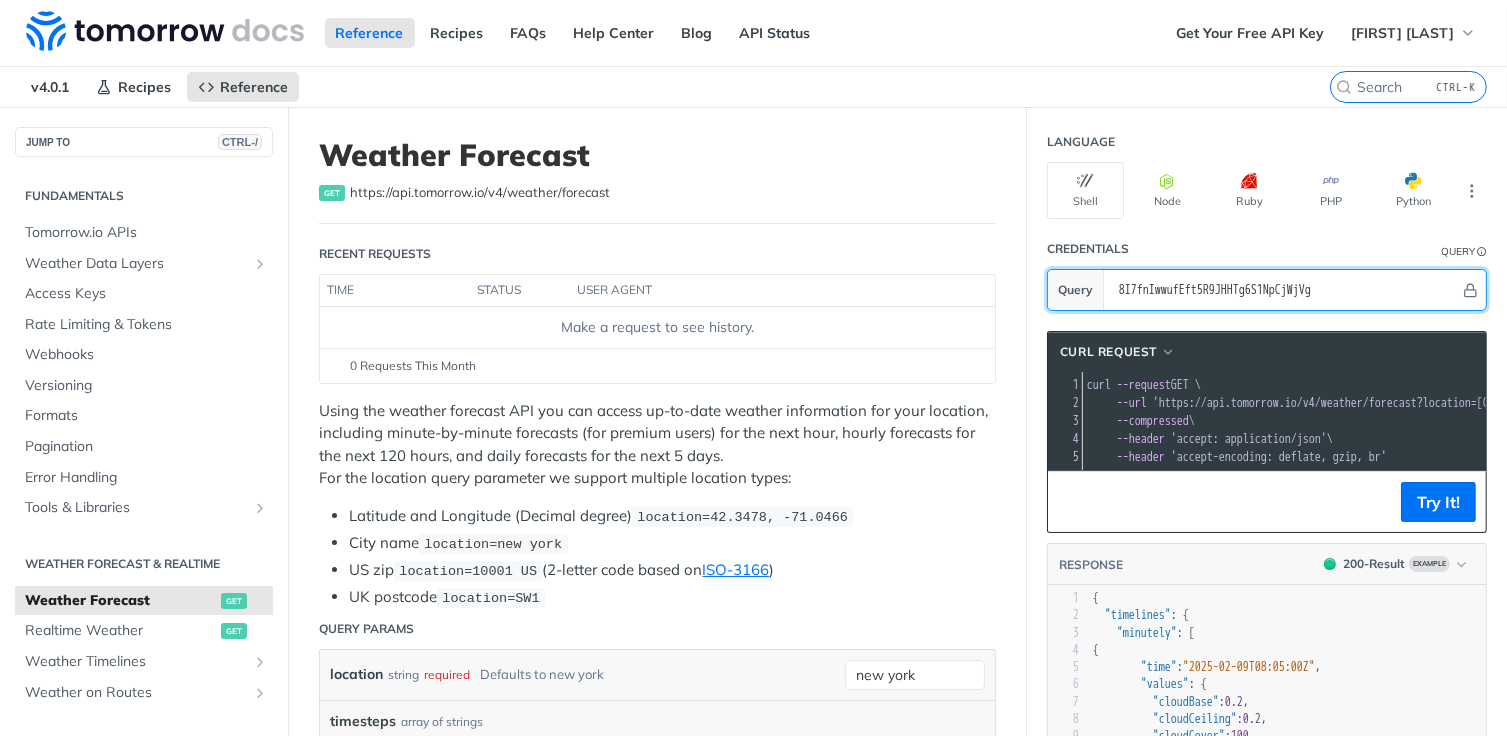 click on "8I7fnIwwufEft5R9JHHTg6S1NpCjWjVg" at bounding box center (1284, 290) 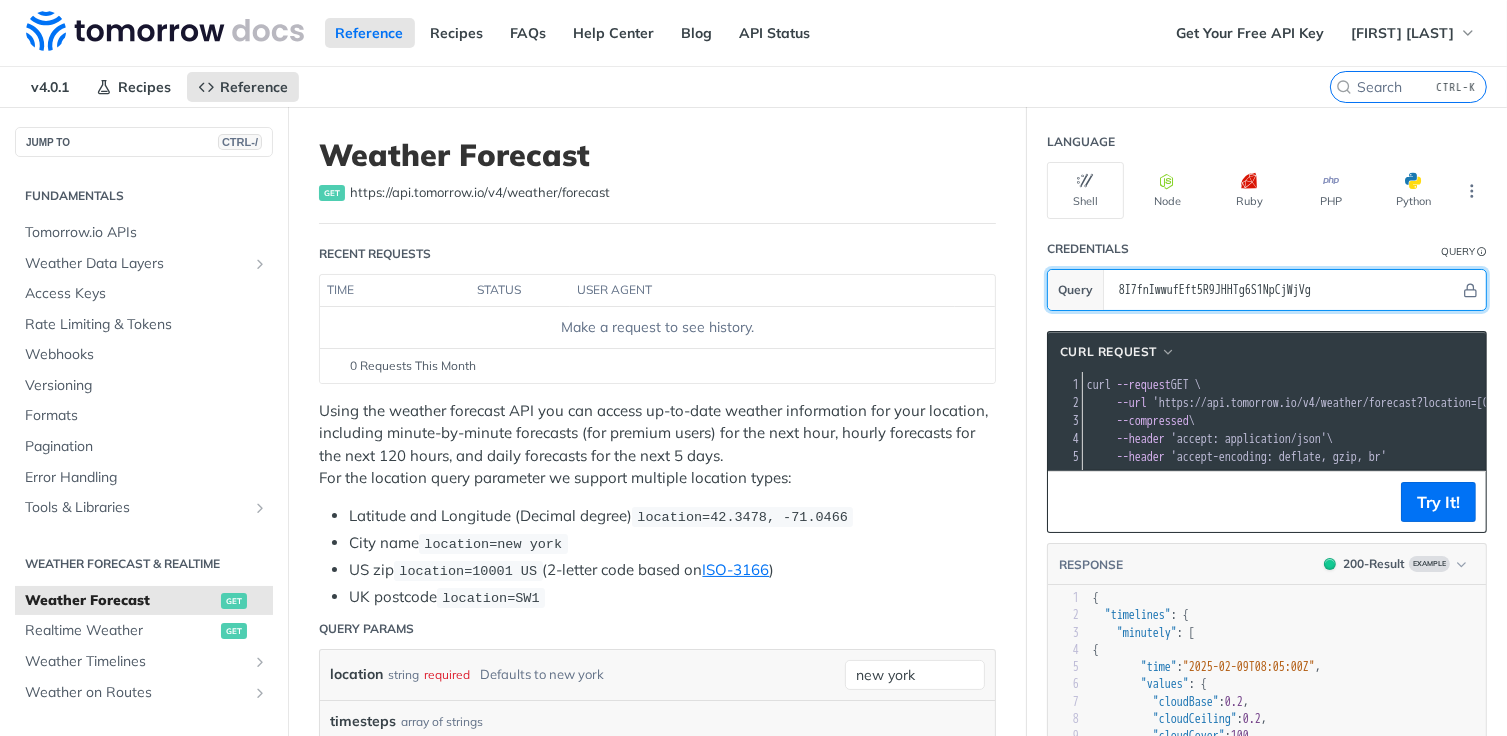 scroll, scrollTop: 0, scrollLeft: 0, axis: both 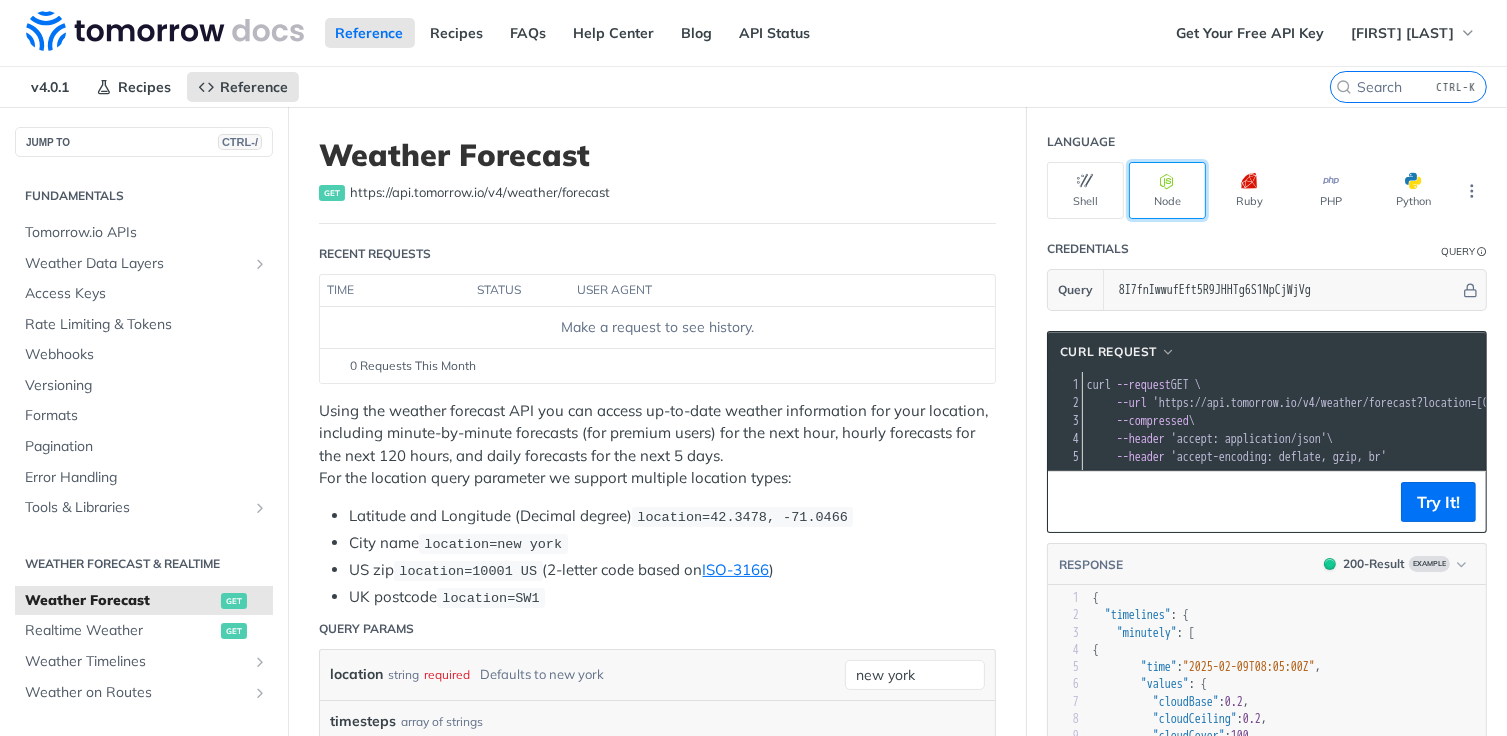 click on "Node" at bounding box center (1167, 190) 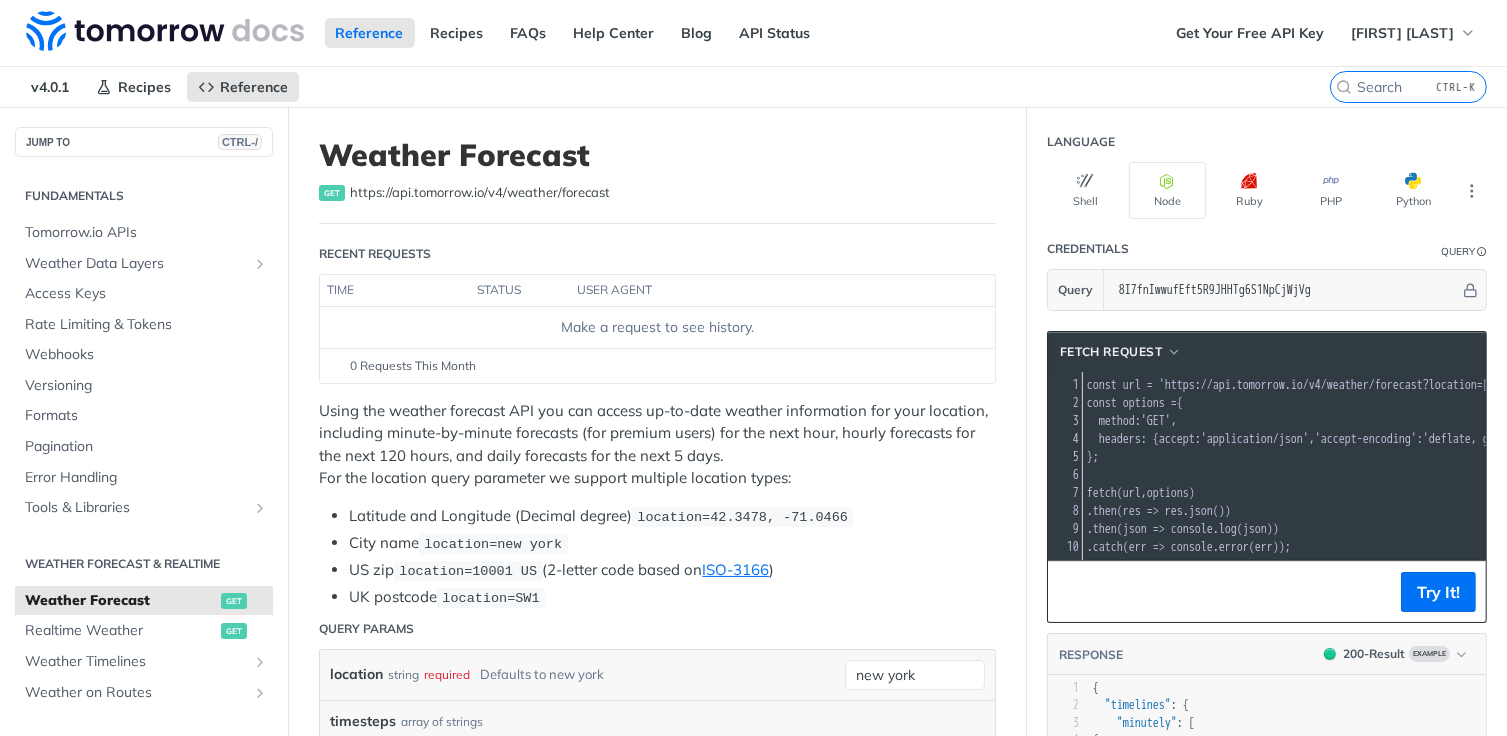 scroll, scrollTop: 0, scrollLeft: 24, axis: horizontal 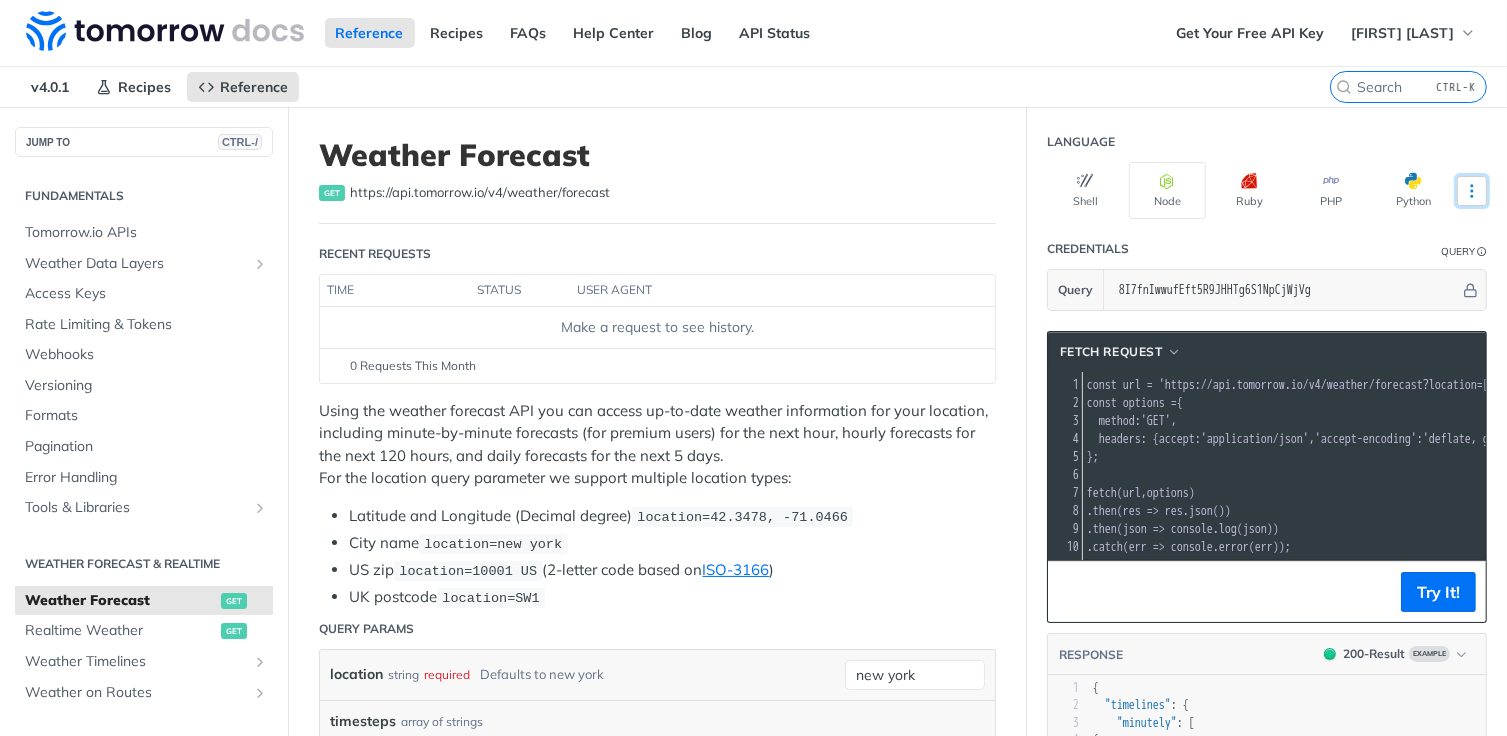 click 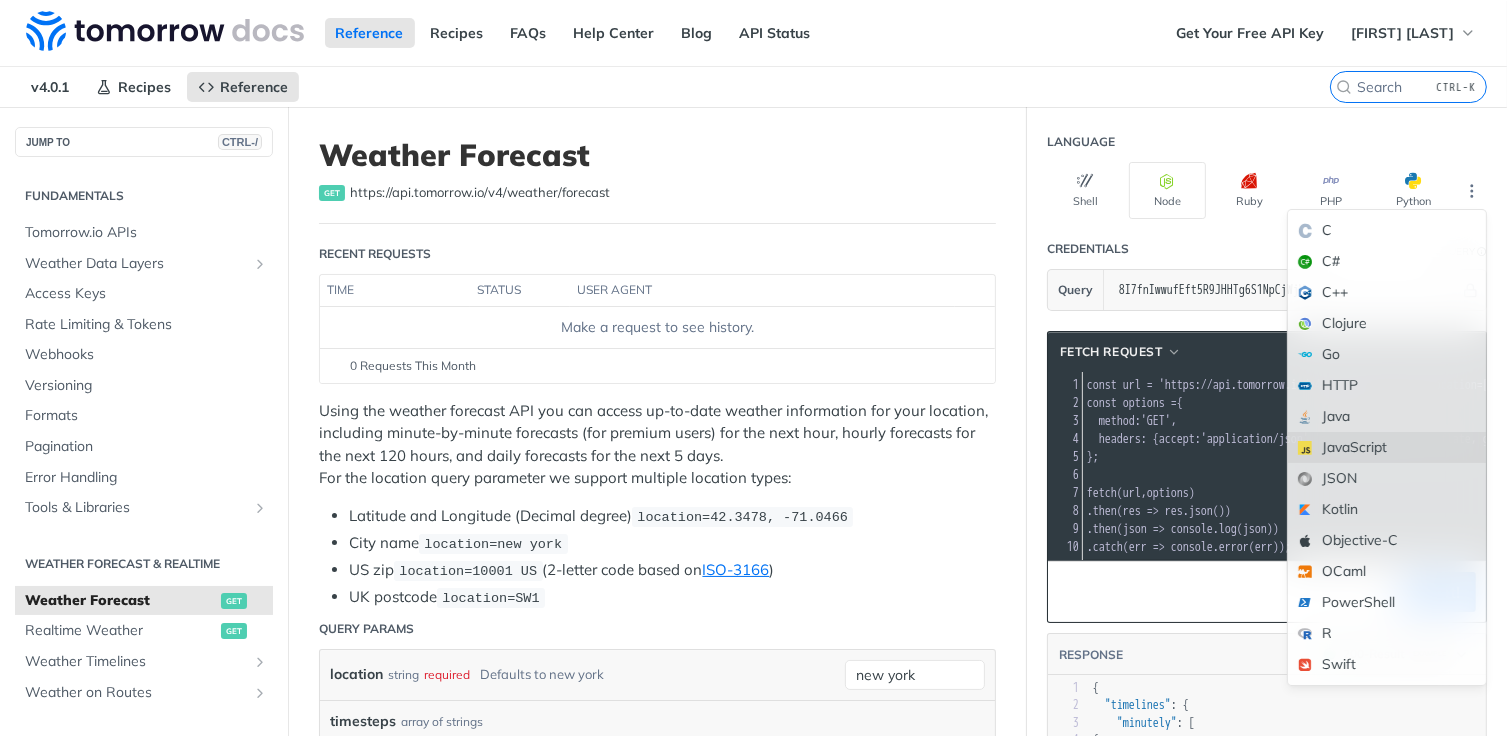 click on "JavaScript" at bounding box center [1387, 447] 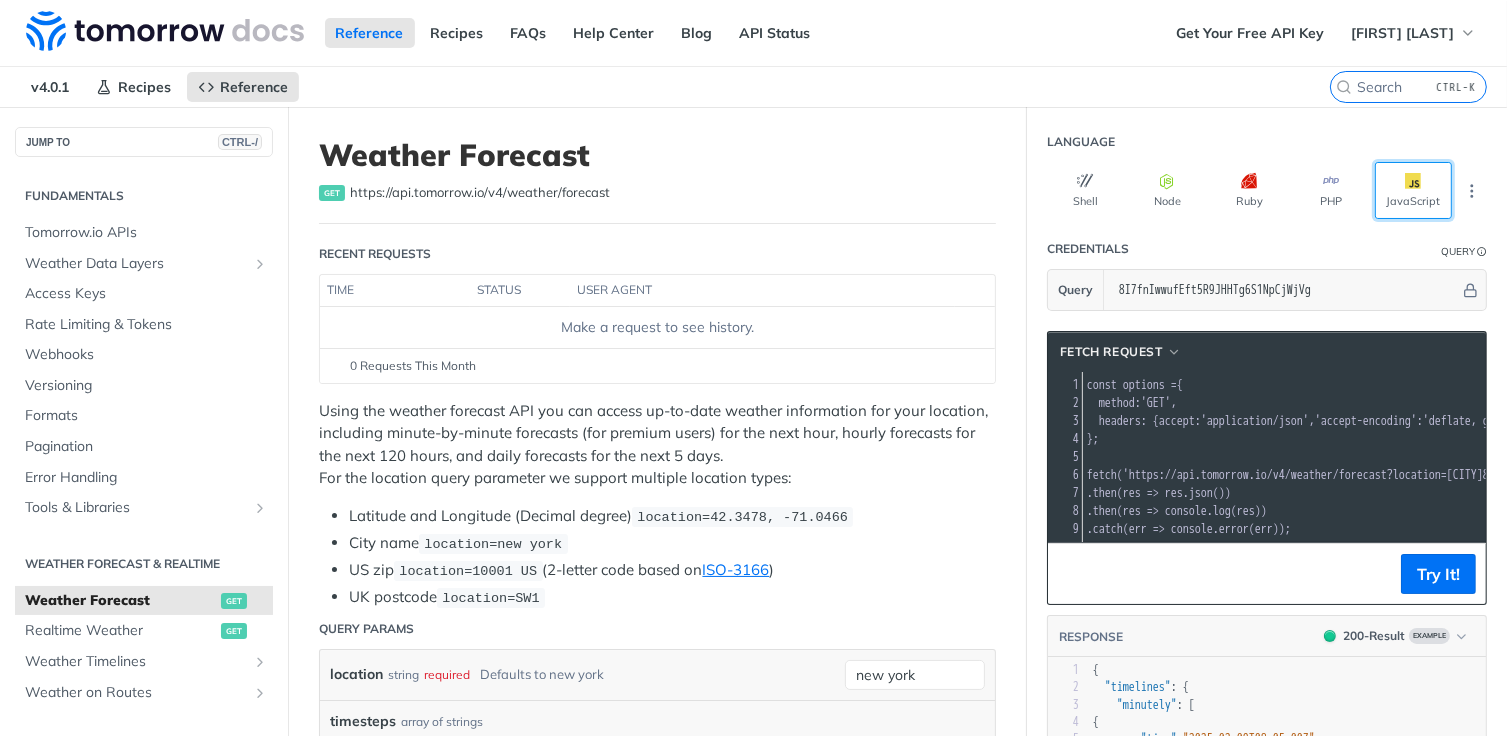 click on "JavaScript" at bounding box center (1413, 190) 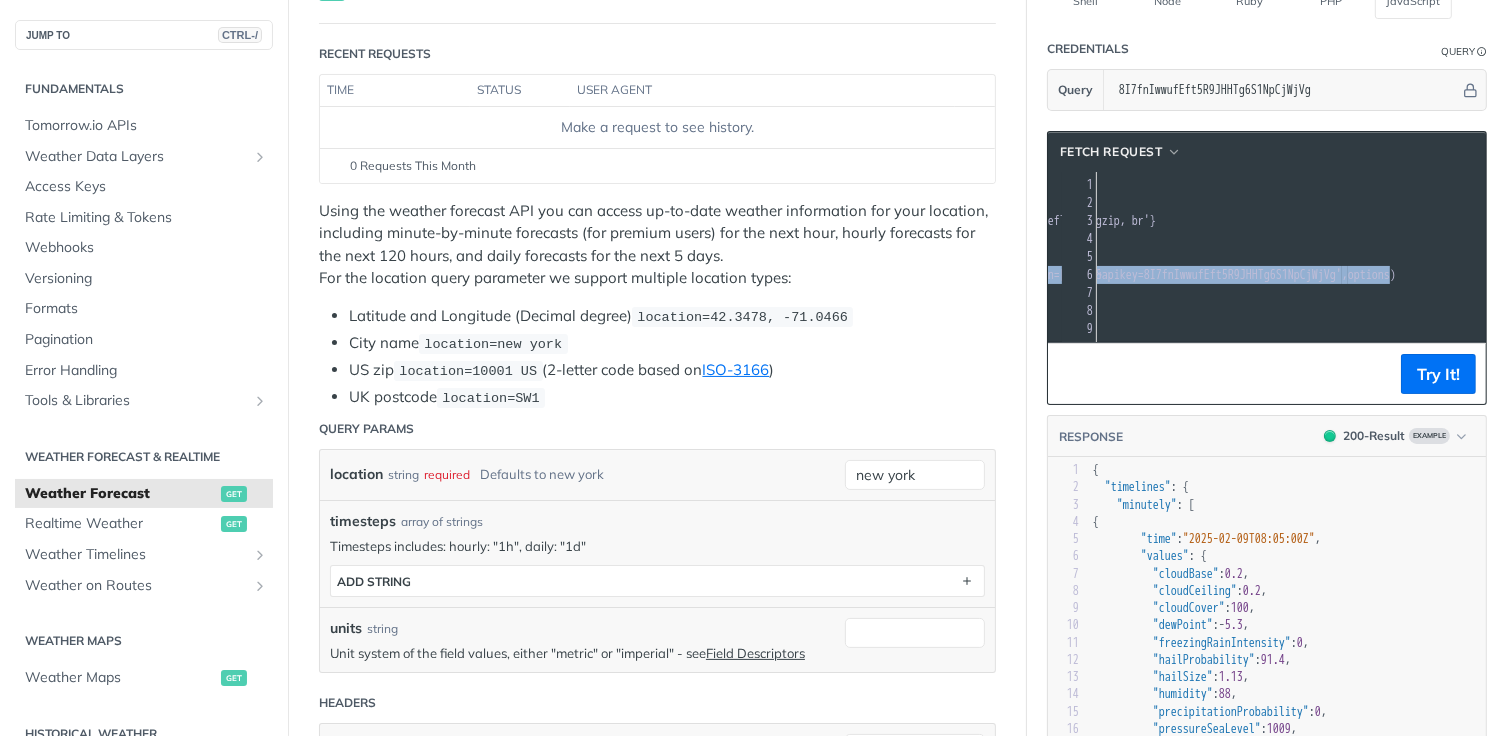 drag, startPoint x: 1129, startPoint y: 271, endPoint x: 1476, endPoint y: 276, distance: 347.036 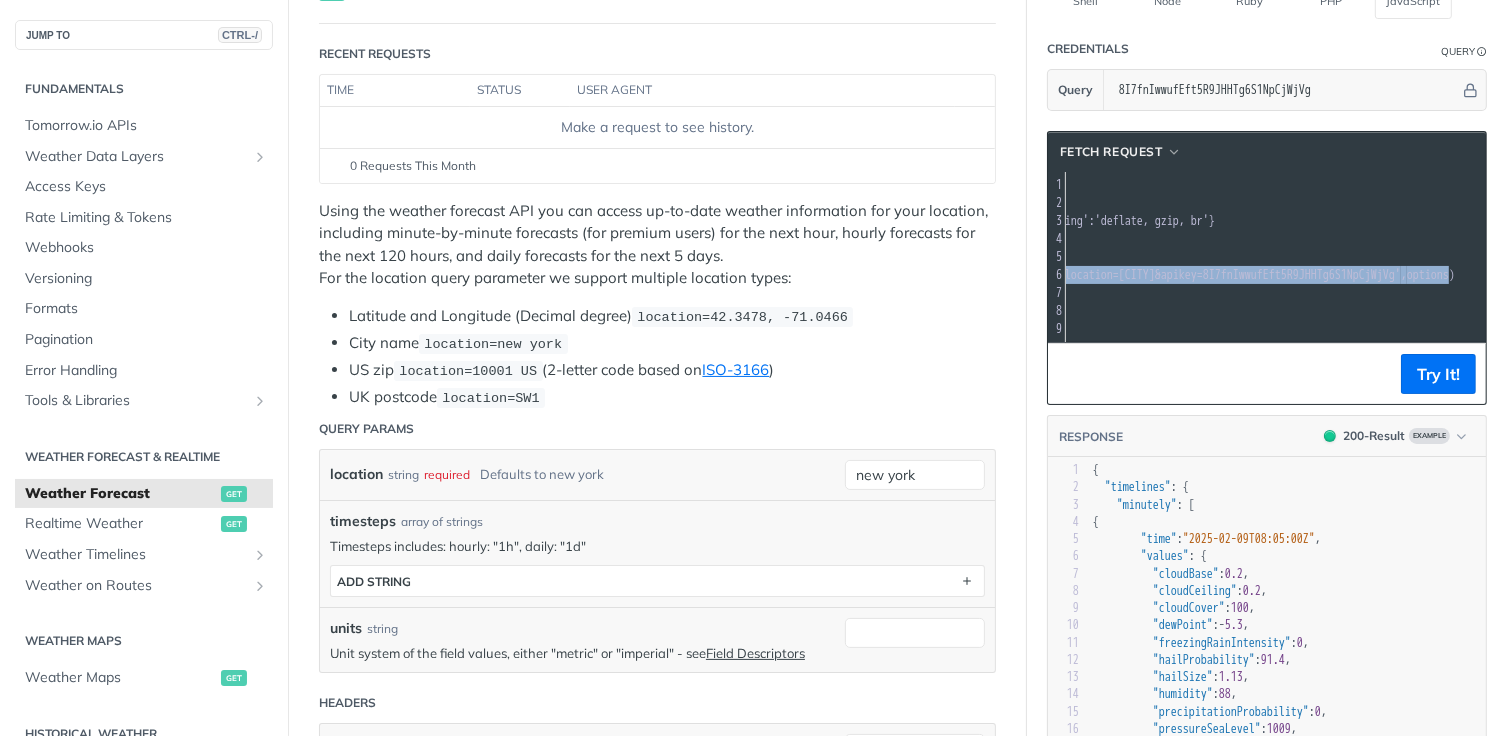 scroll, scrollTop: 0, scrollLeft: 299, axis: horizontal 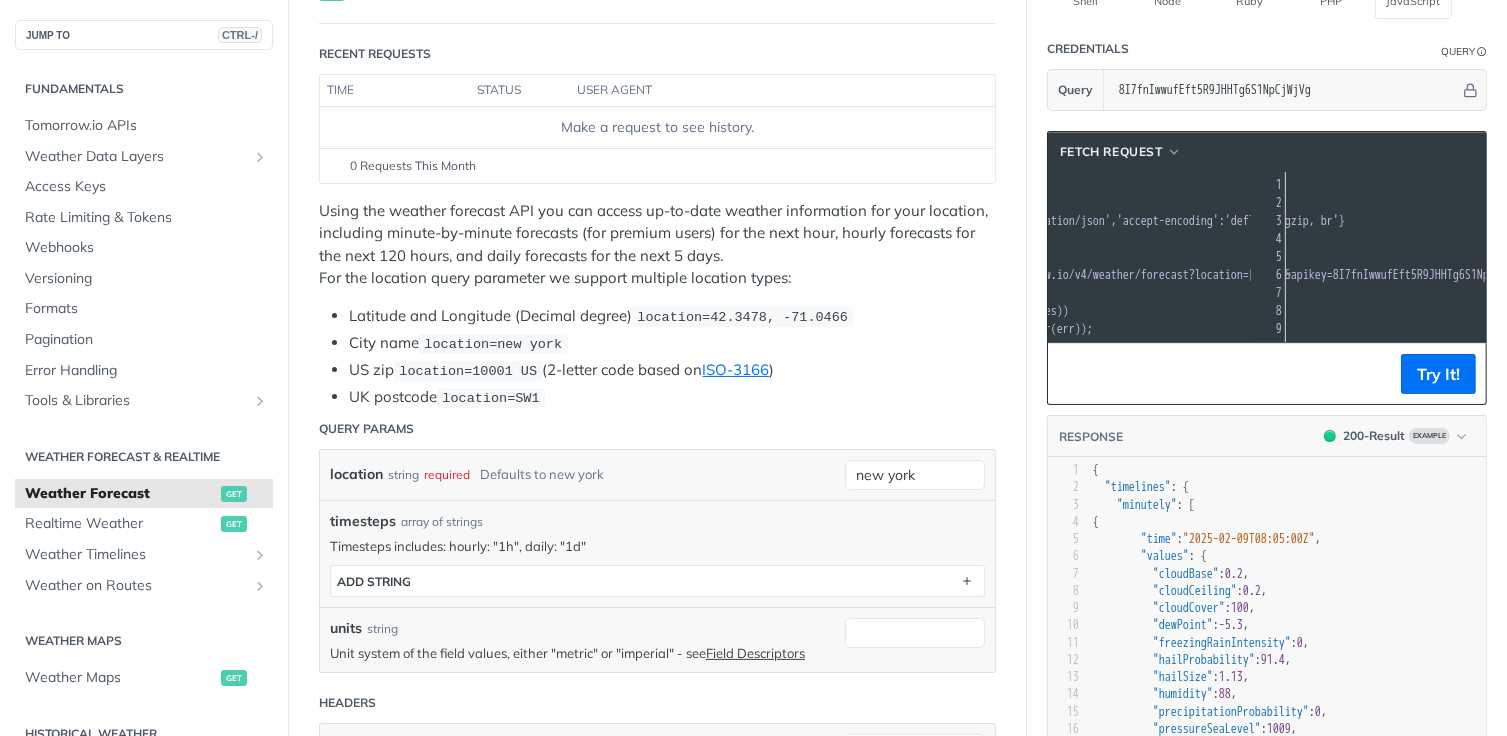 click on ". then ( res   =>   console . log ( res ))" at bounding box center (1287, 311) 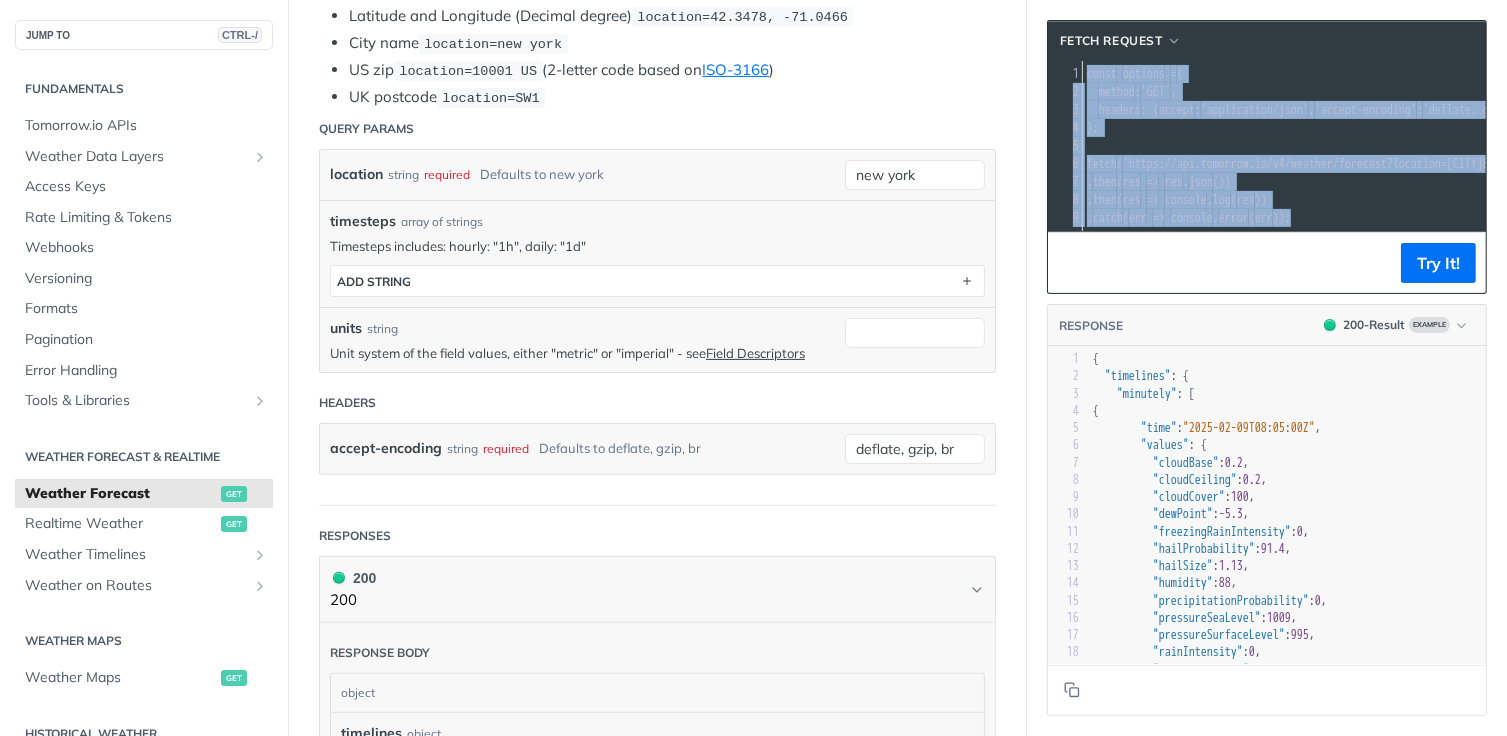 drag, startPoint x: 1085, startPoint y: 82, endPoint x: 1367, endPoint y: 231, distance: 318.94357 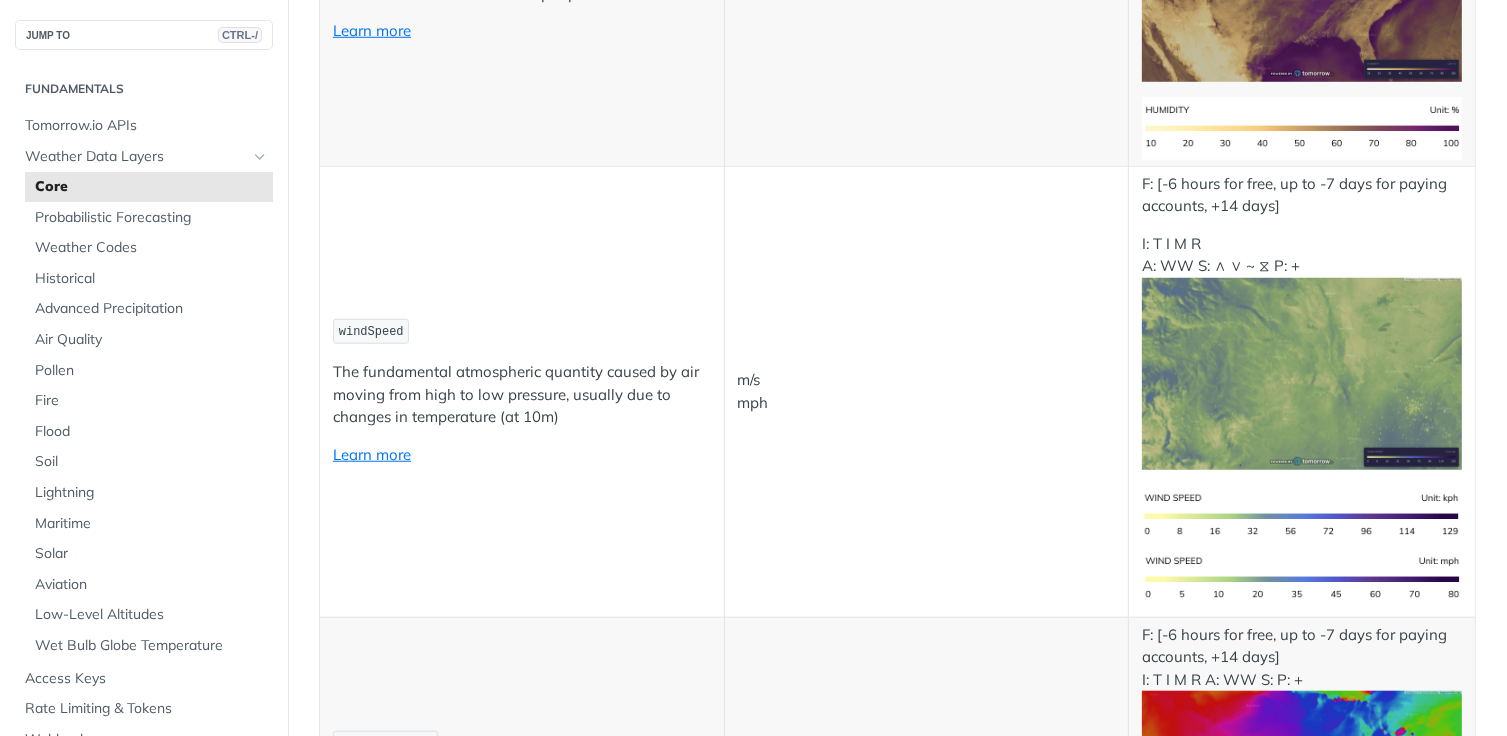 scroll, scrollTop: 1700, scrollLeft: 0, axis: vertical 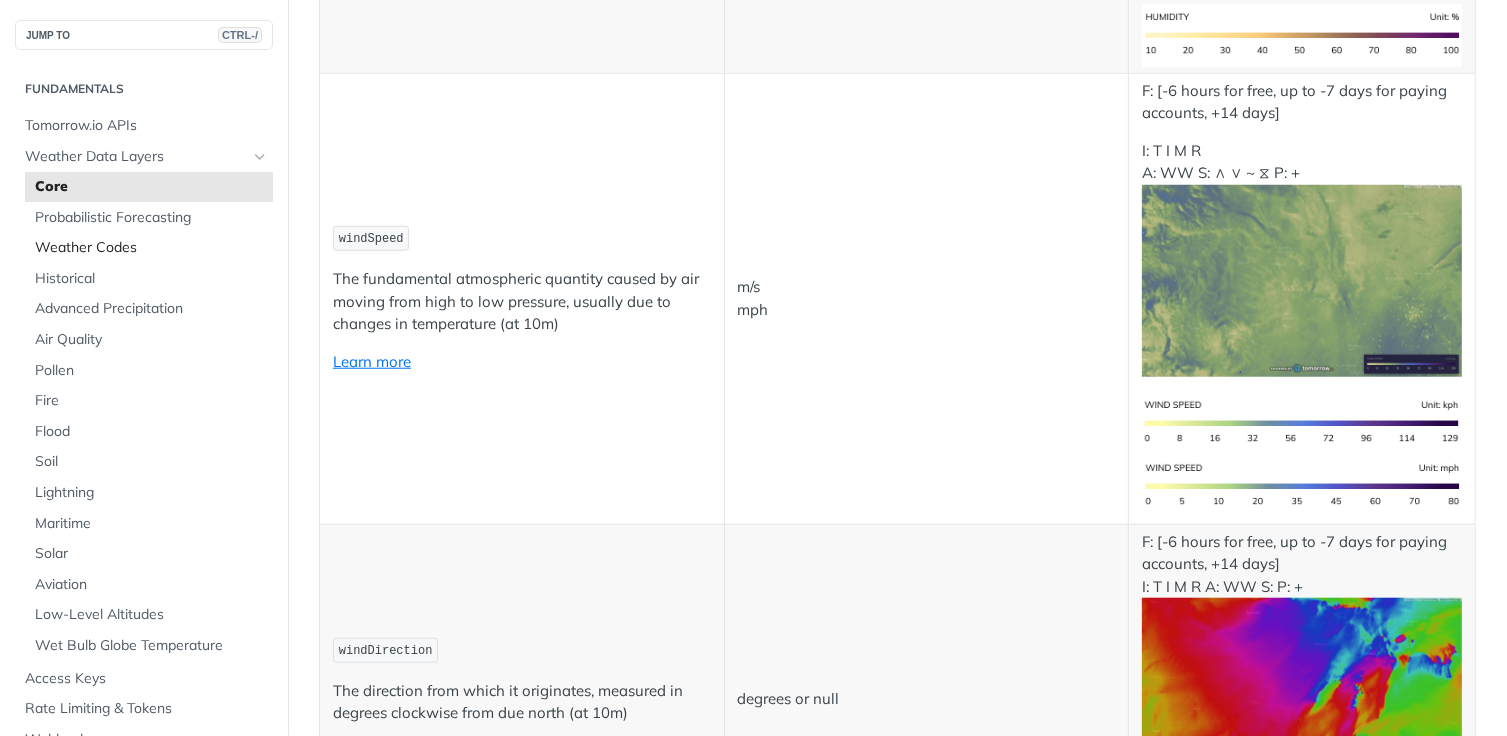 click on "Weather Codes" at bounding box center [151, 248] 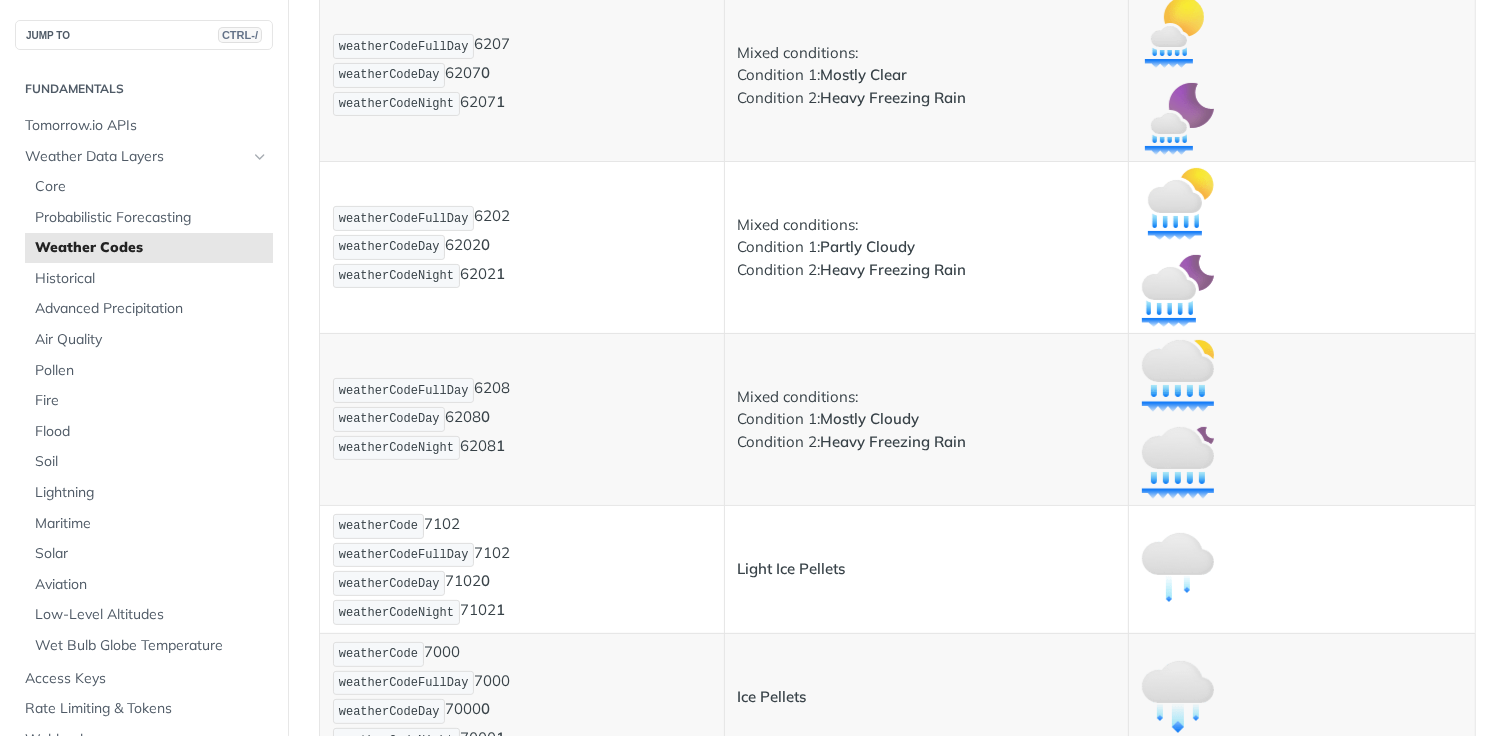 scroll, scrollTop: 8000, scrollLeft: 0, axis: vertical 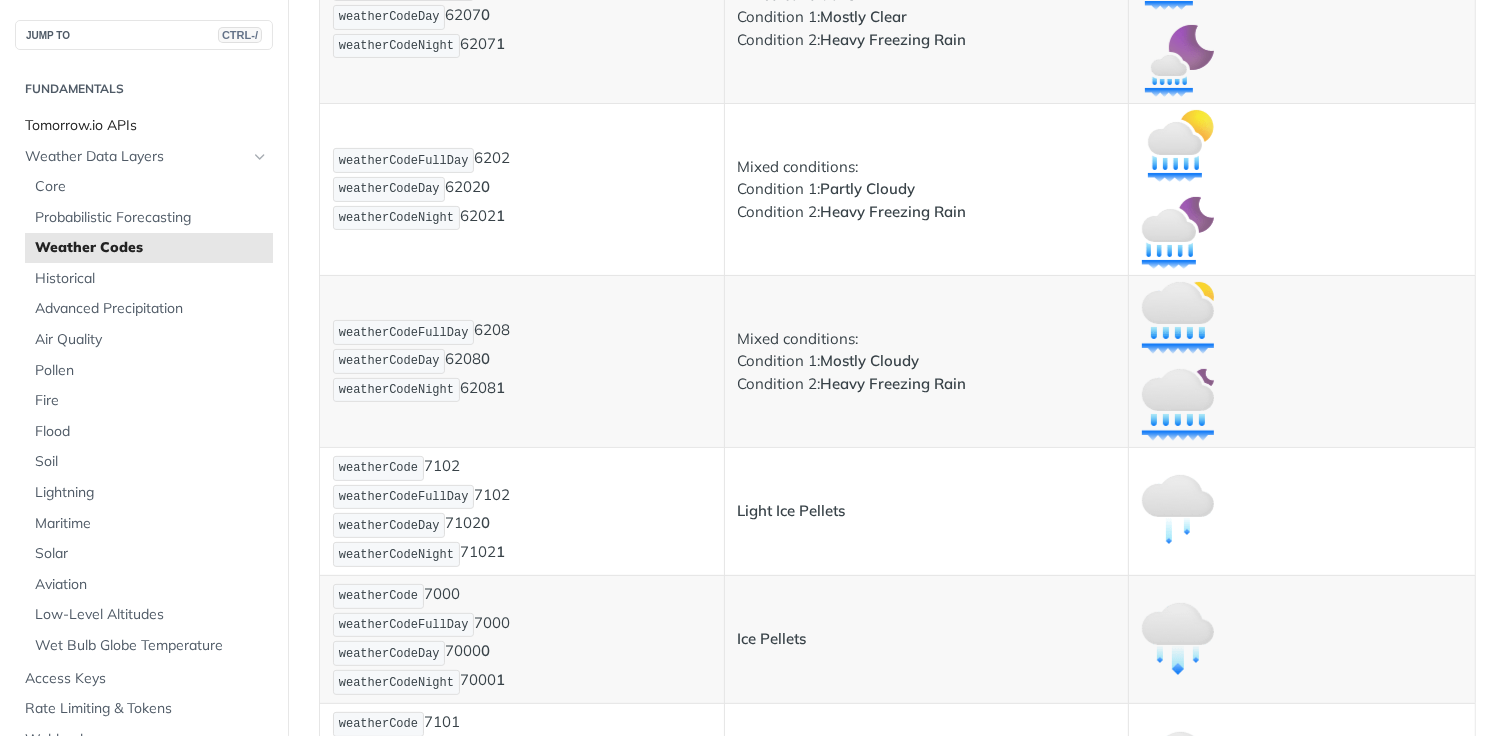 click on "Tomorrow.io APIs" at bounding box center [146, 126] 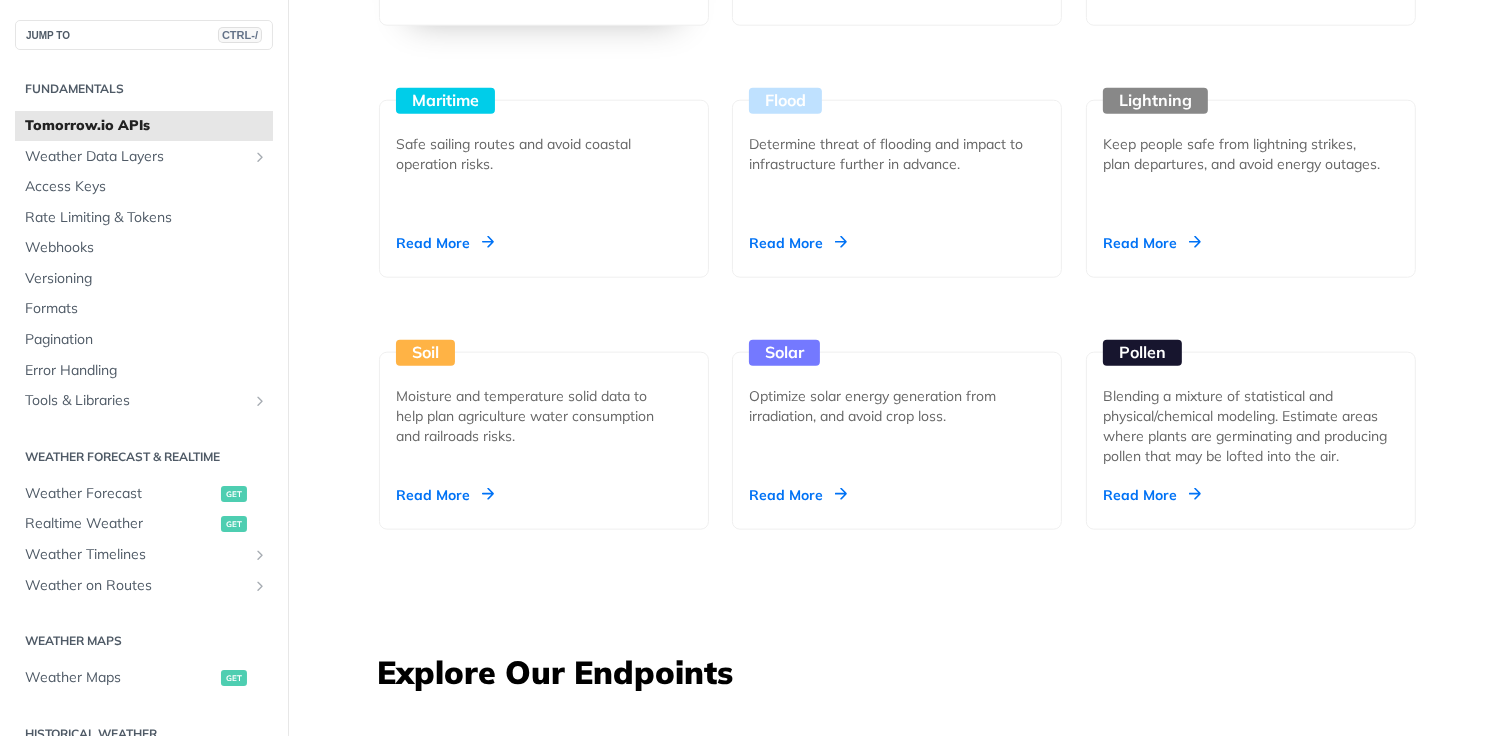 scroll, scrollTop: 2200, scrollLeft: 0, axis: vertical 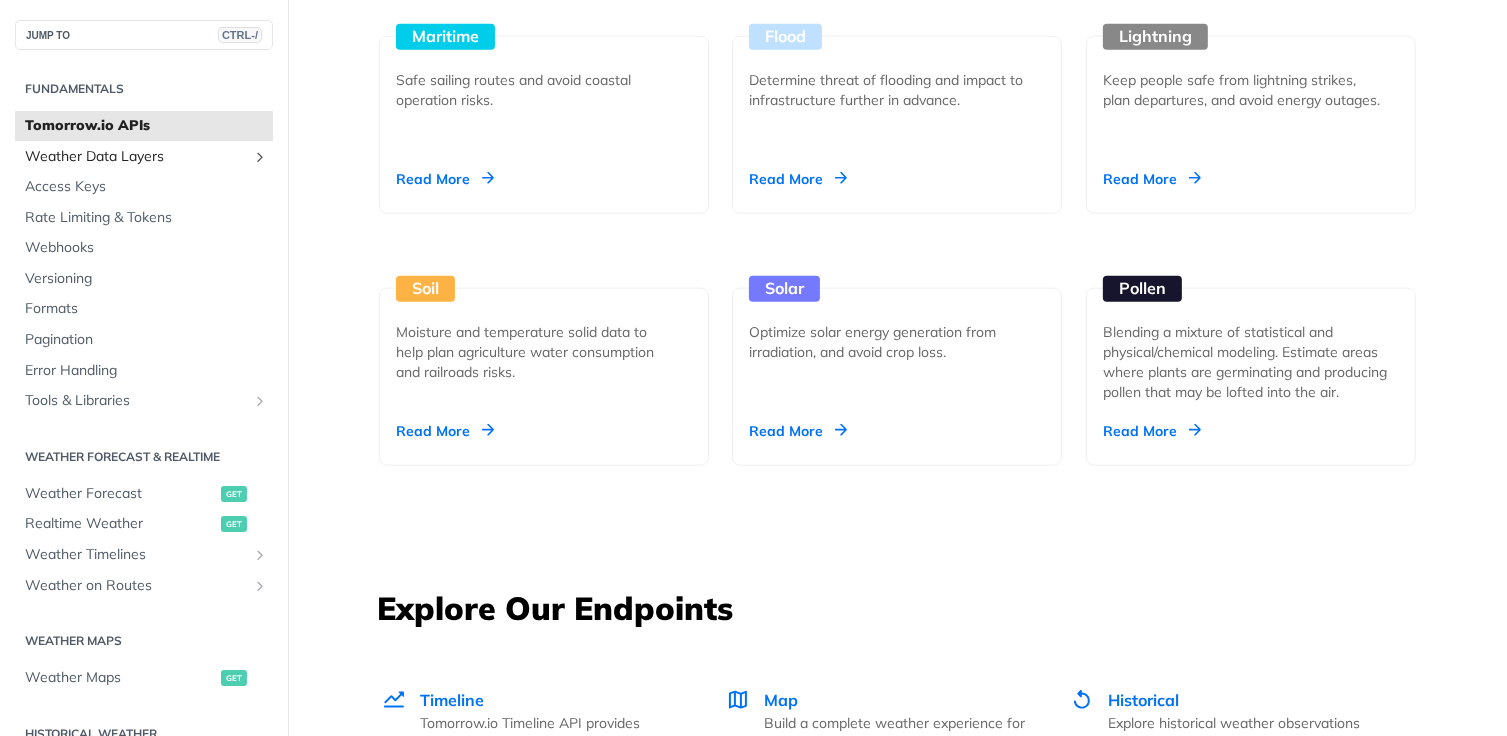 click on "Weather Data Layers" at bounding box center (136, 157) 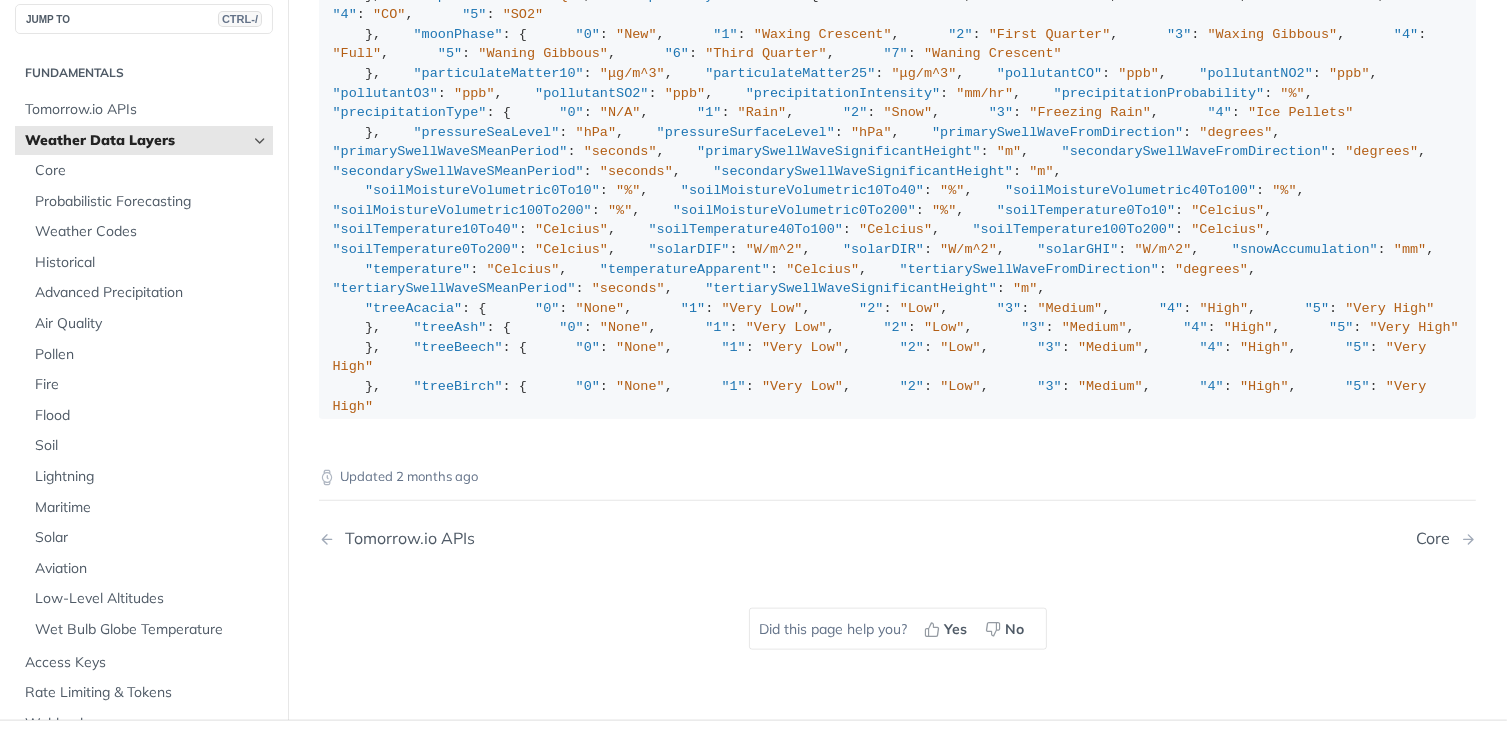 scroll, scrollTop: 2192, scrollLeft: 0, axis: vertical 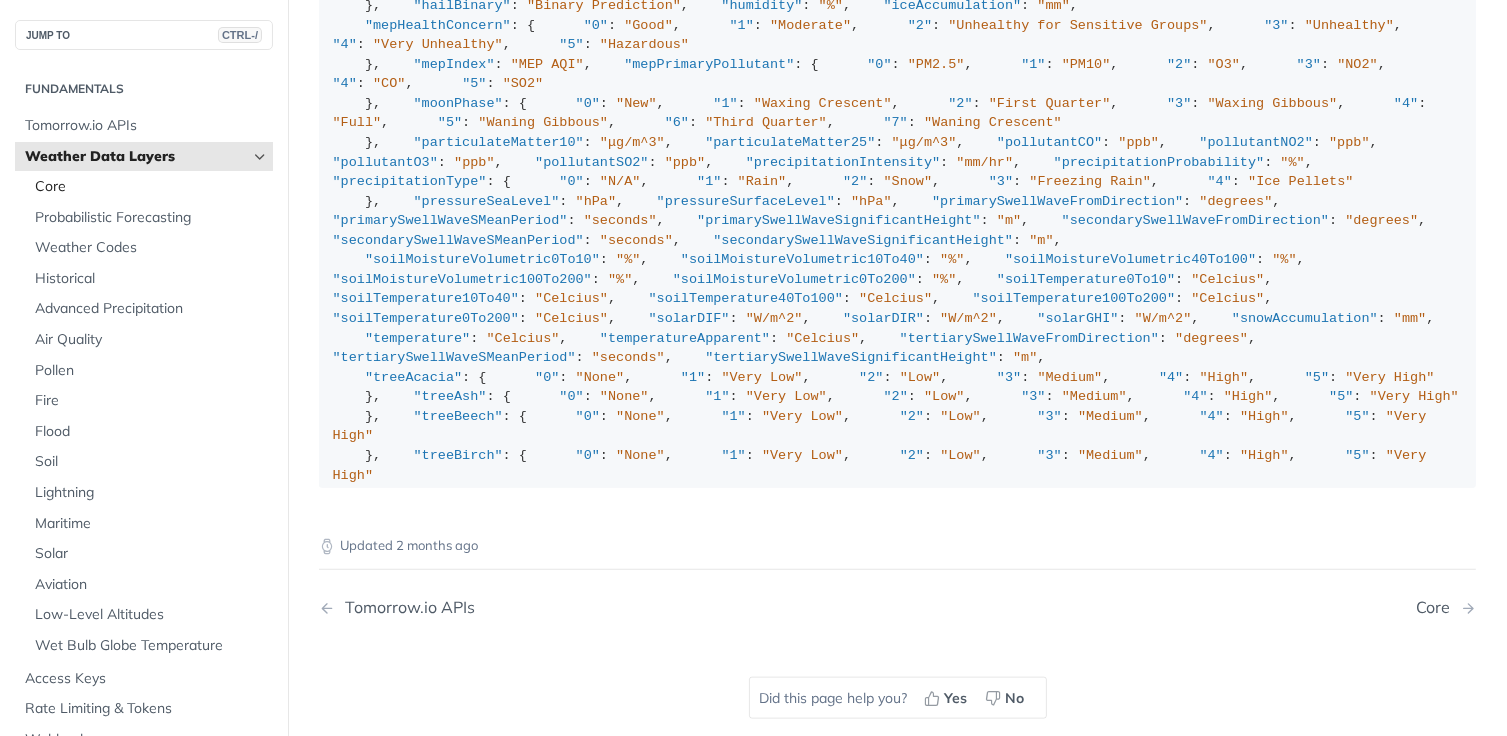 click on "Core" at bounding box center (151, 187) 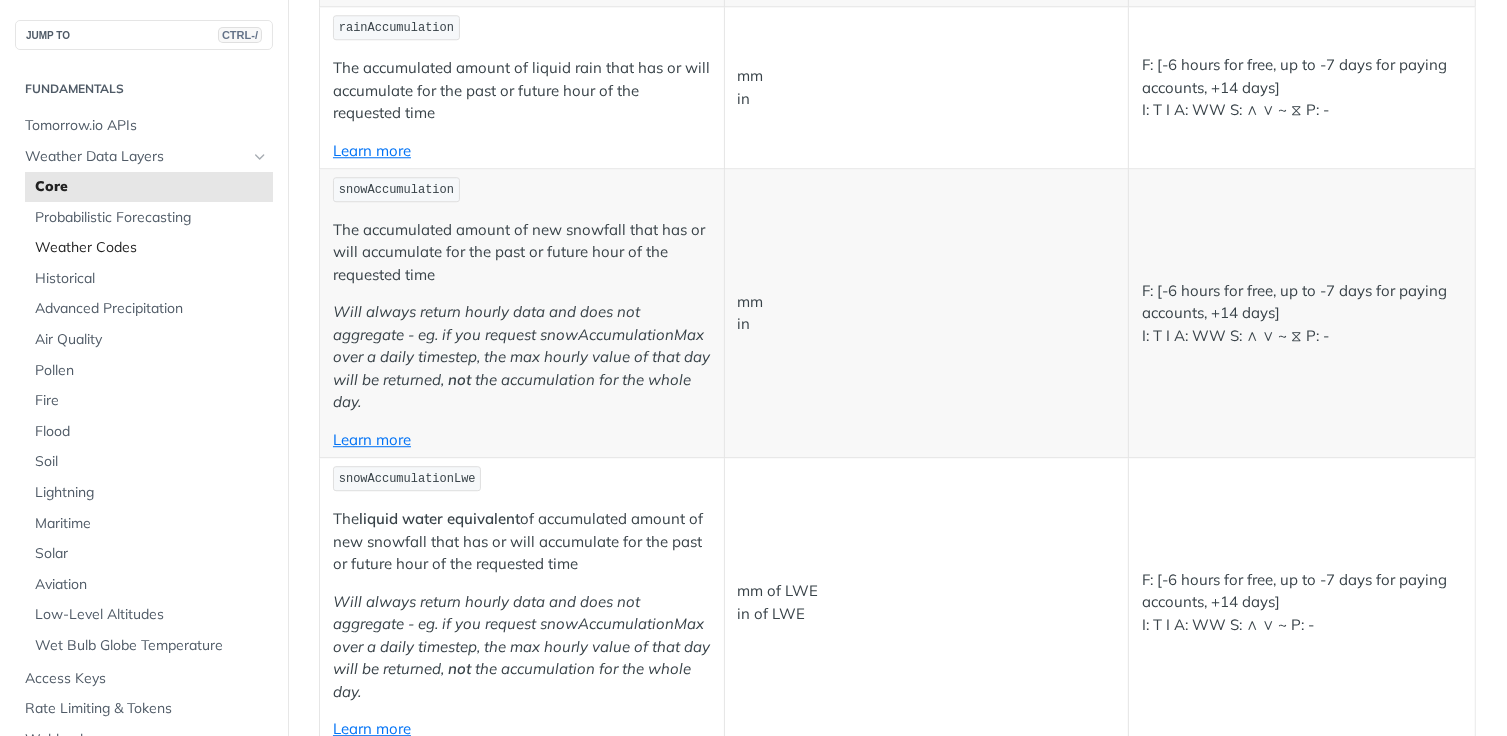 scroll, scrollTop: 5500, scrollLeft: 0, axis: vertical 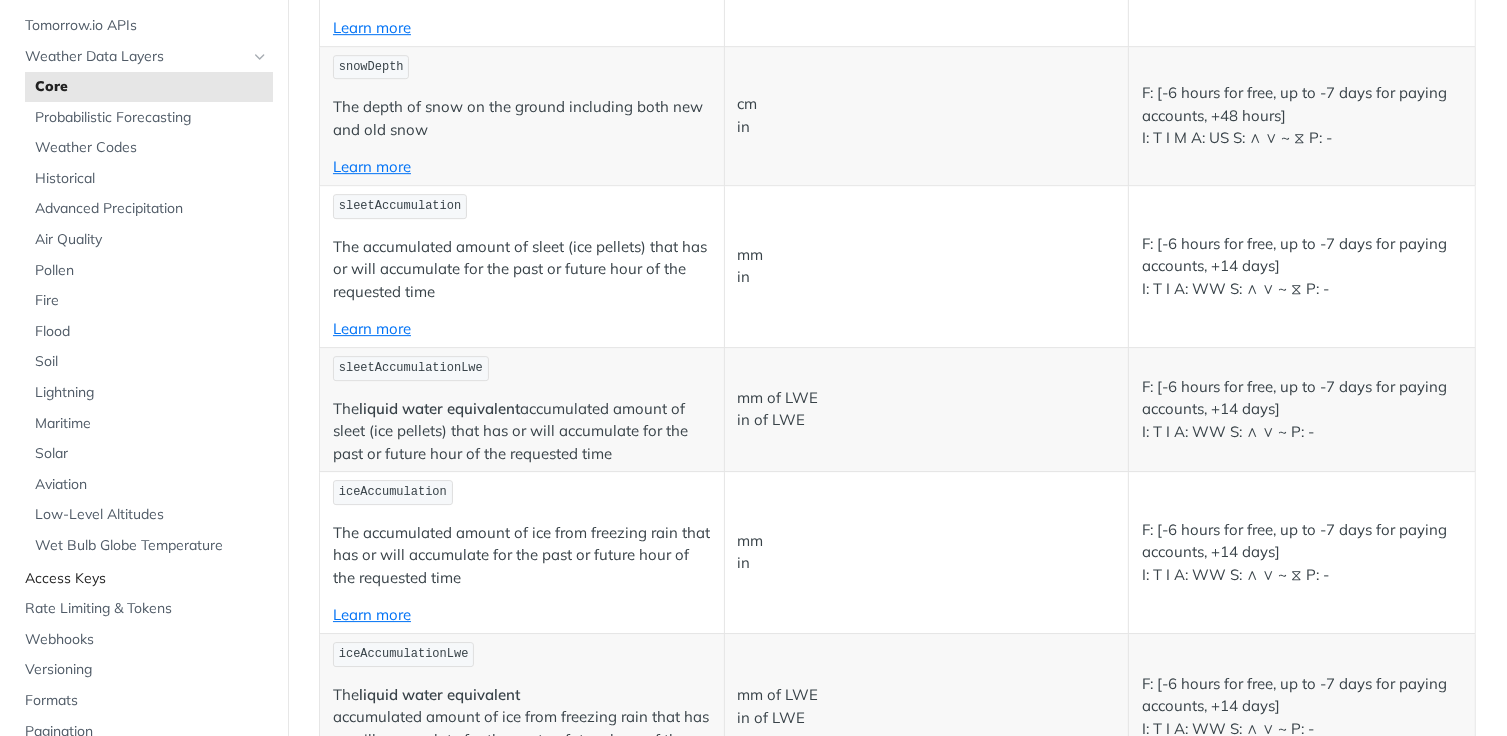 click on "Access Keys" at bounding box center [146, 579] 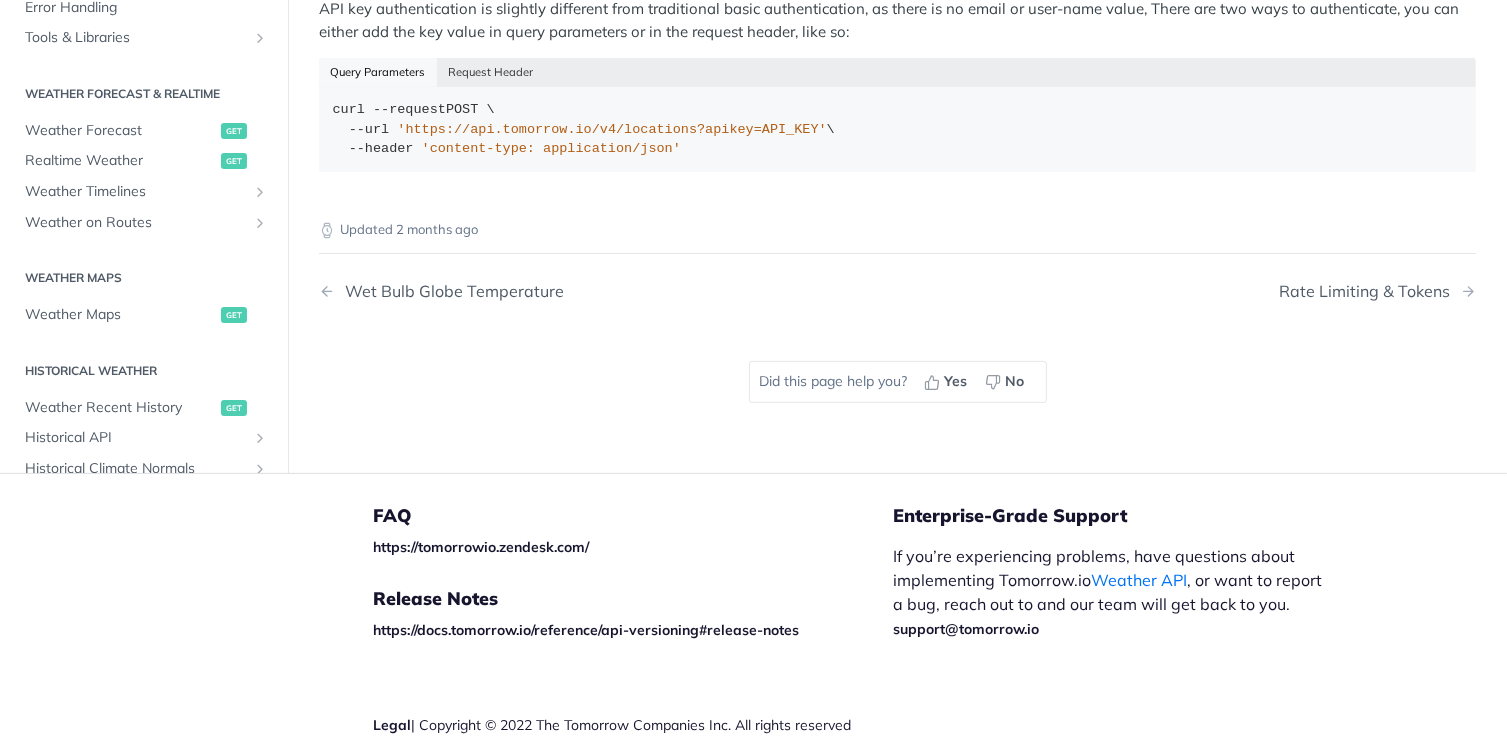 scroll, scrollTop: 512, scrollLeft: 0, axis: vertical 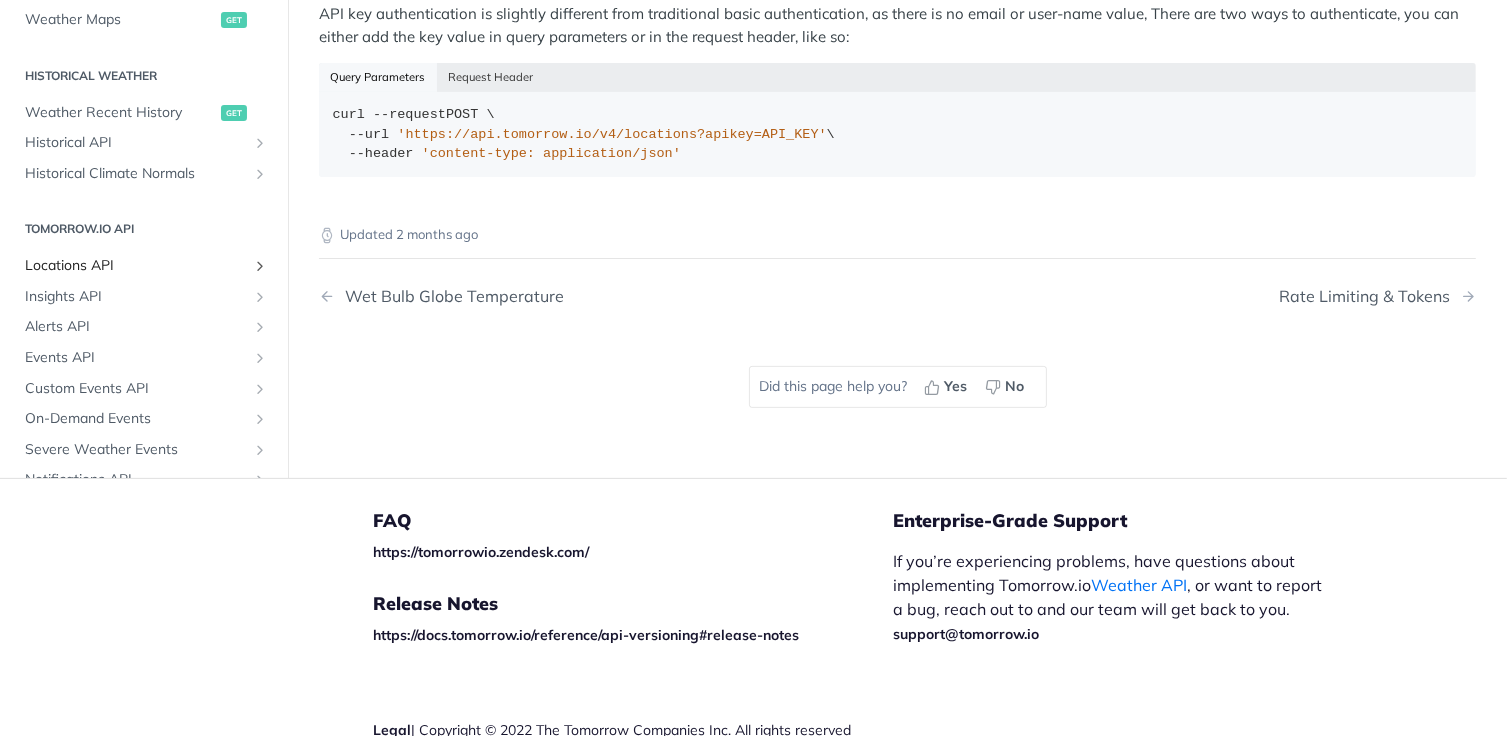 click on "Locations API" at bounding box center (136, 266) 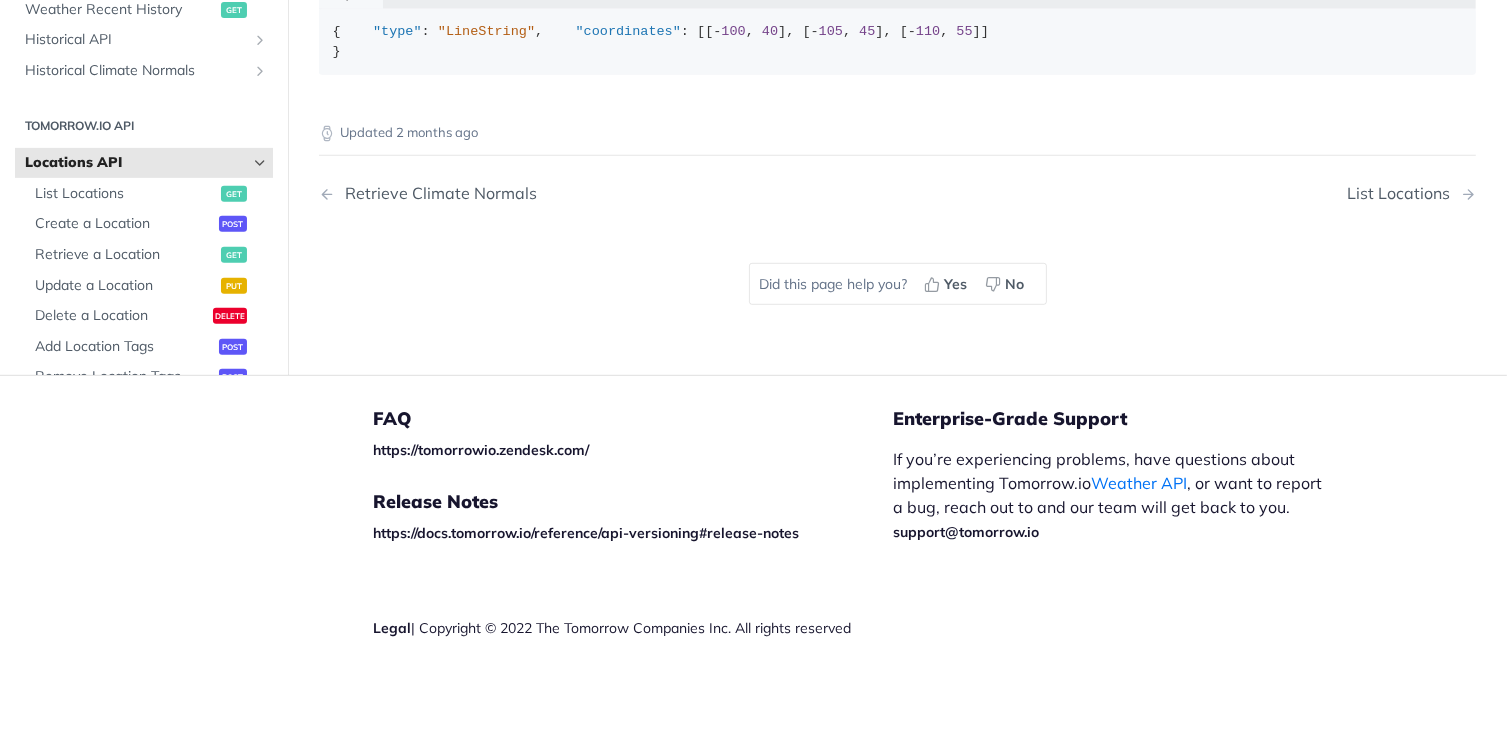 scroll, scrollTop: 1439, scrollLeft: 0, axis: vertical 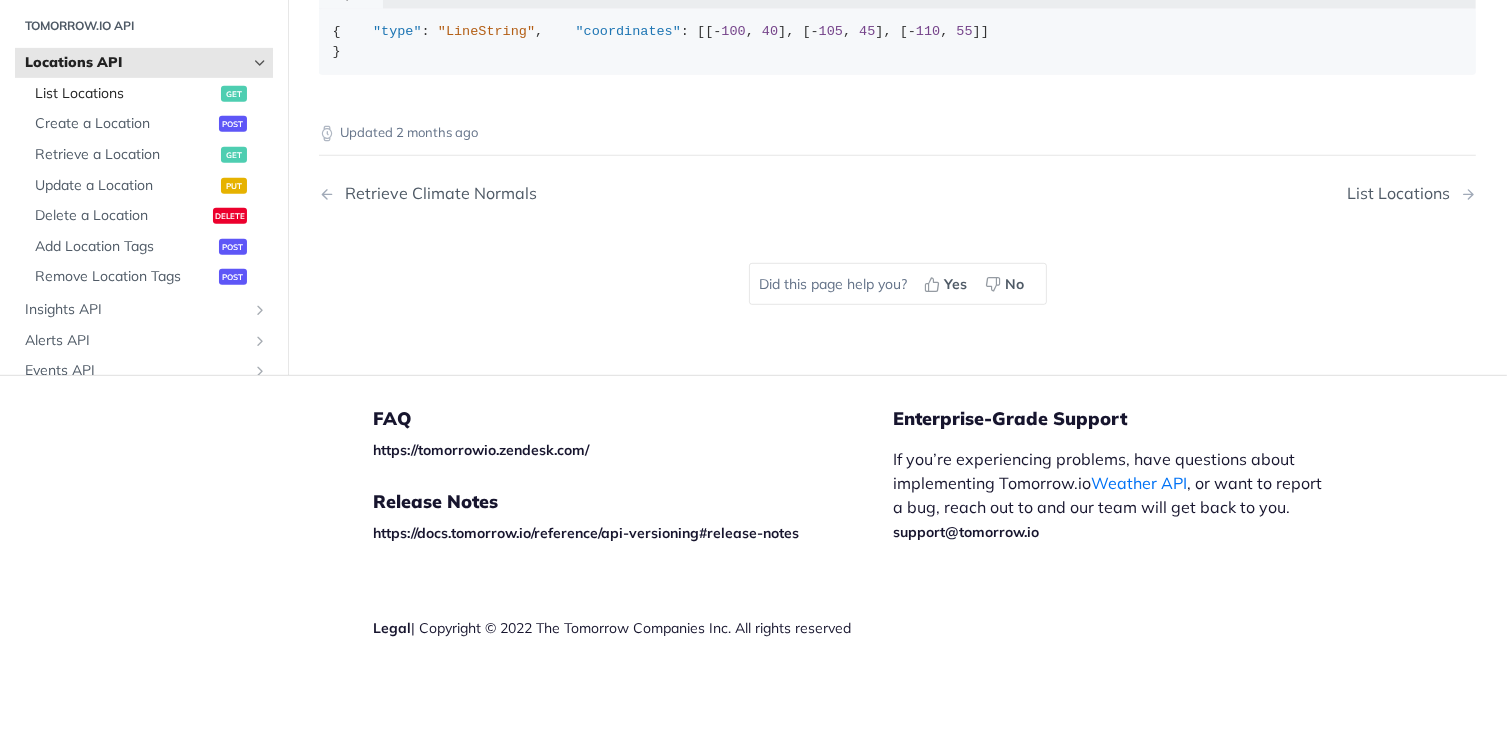 click on "List Locations" at bounding box center (125, 94) 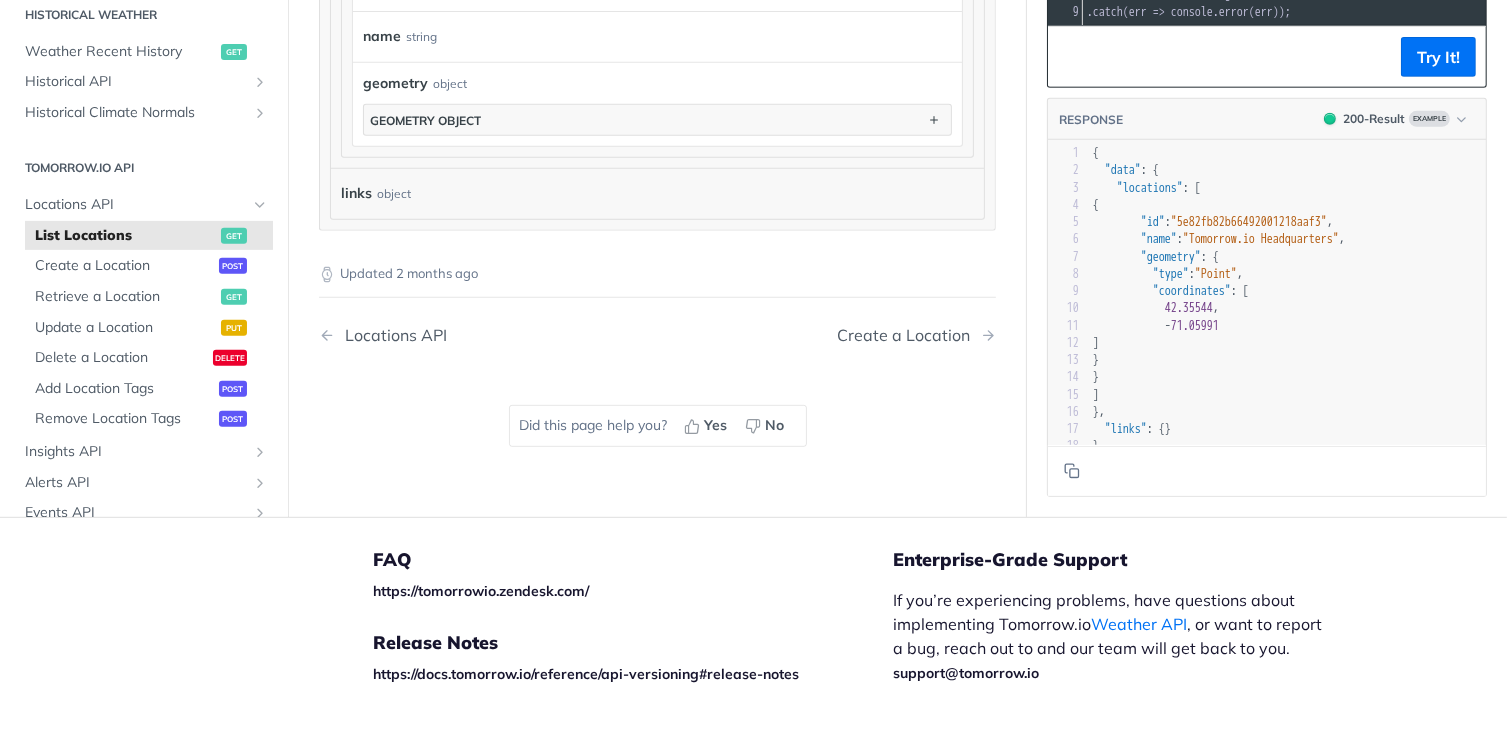 scroll, scrollTop: 900, scrollLeft: 0, axis: vertical 